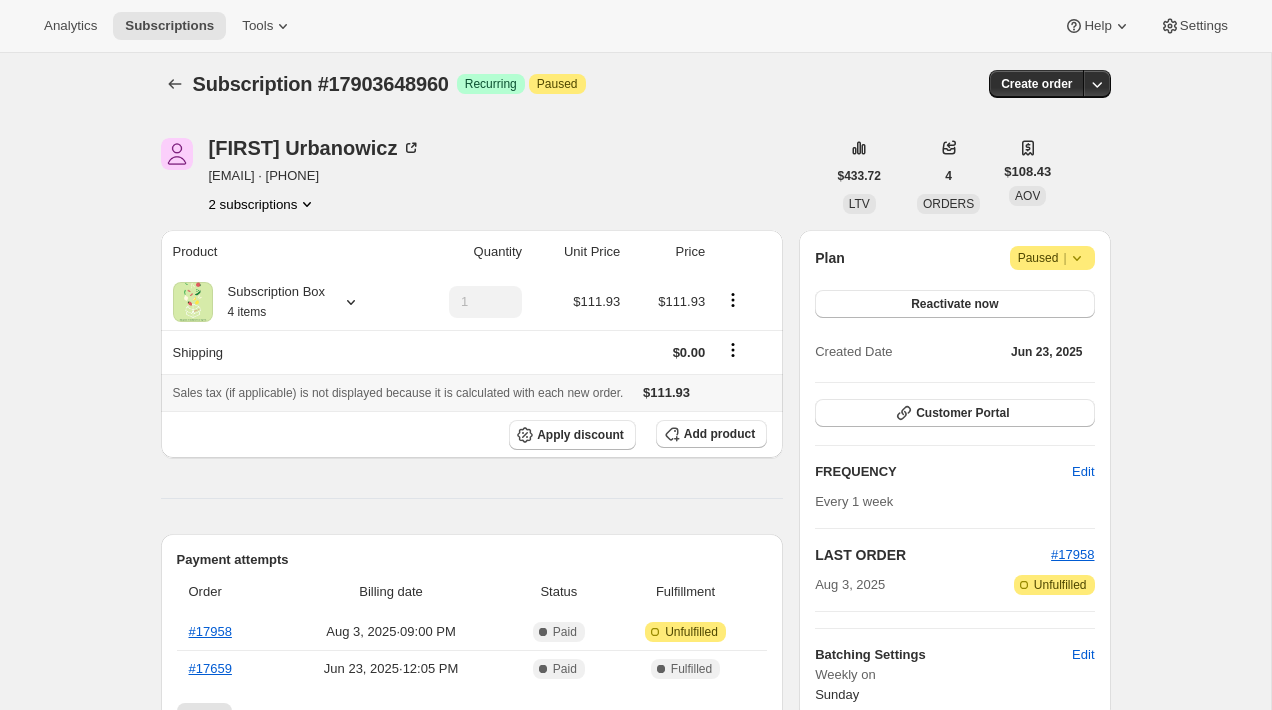 scroll, scrollTop: 0, scrollLeft: 0, axis: both 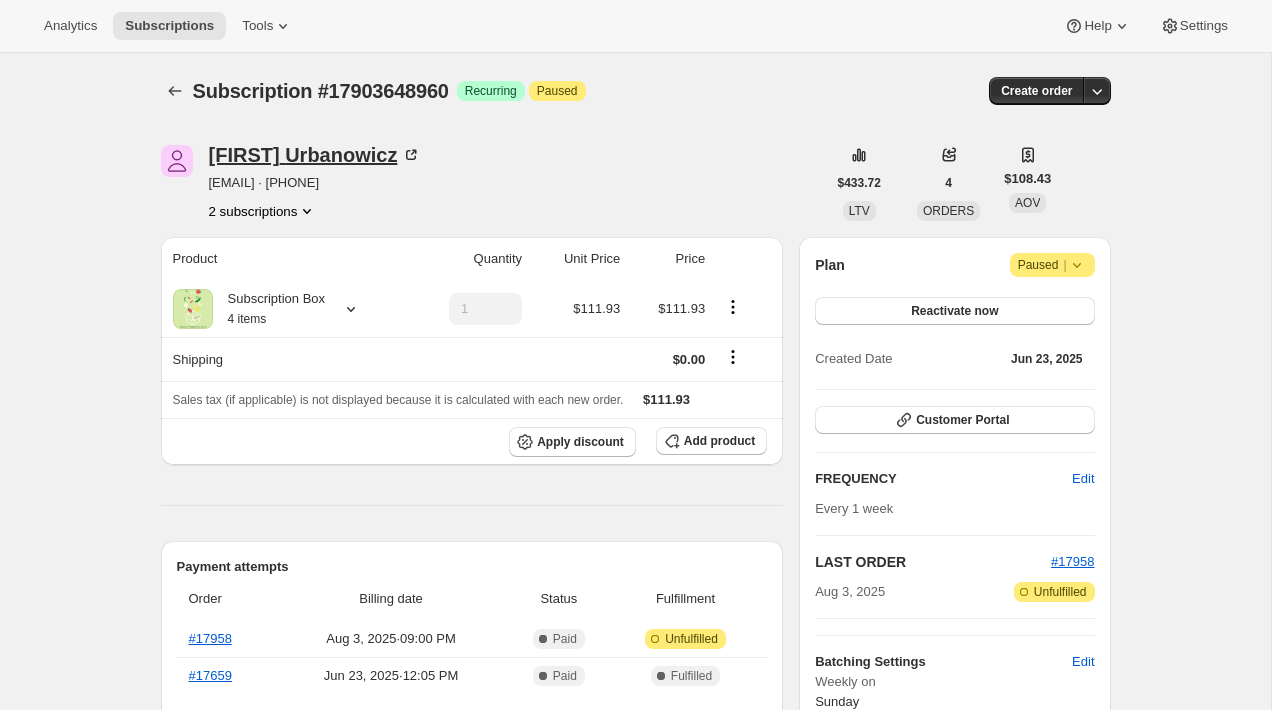 click 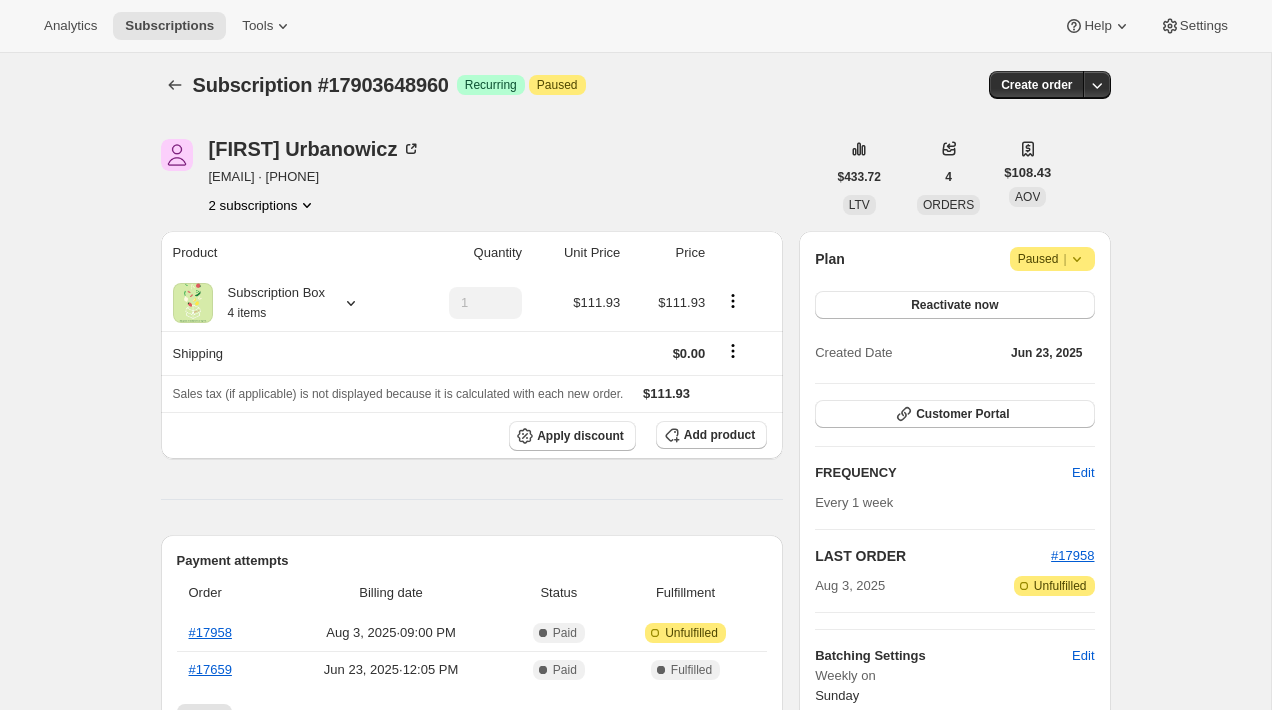 scroll, scrollTop: 0, scrollLeft: 0, axis: both 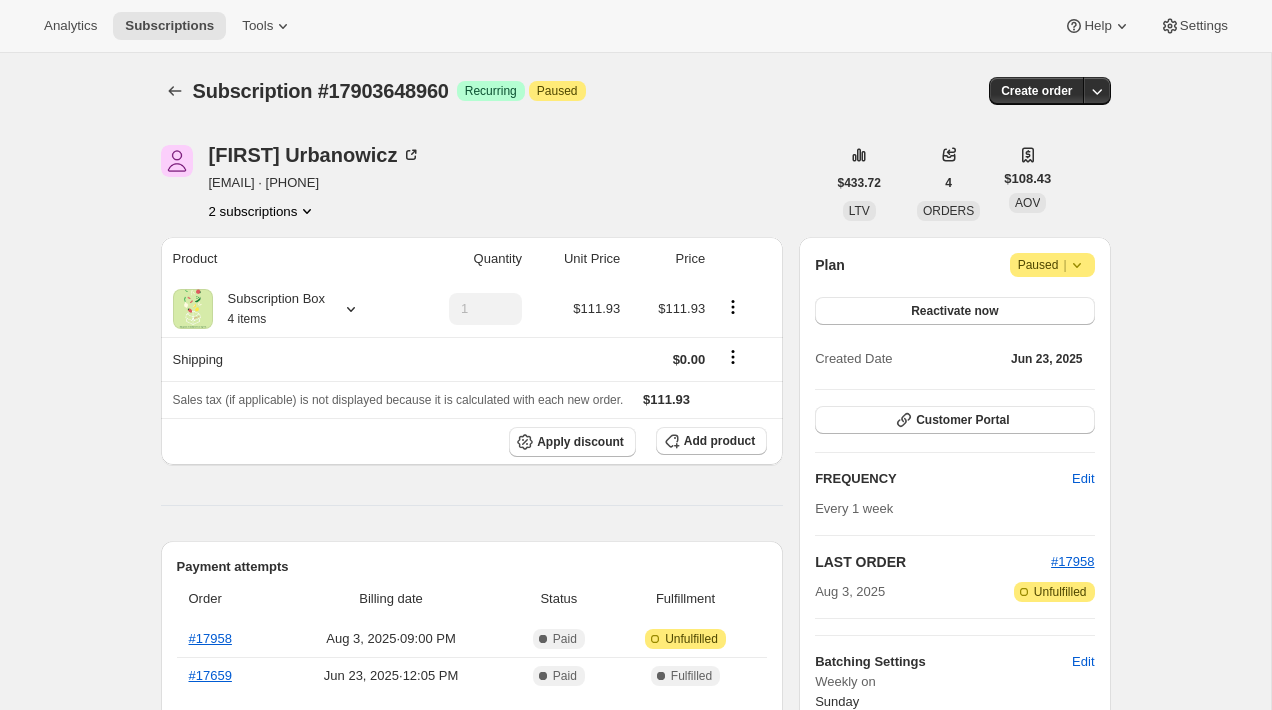 click on "alixu@cogeco.ca · +19054677256" at bounding box center (315, 183) 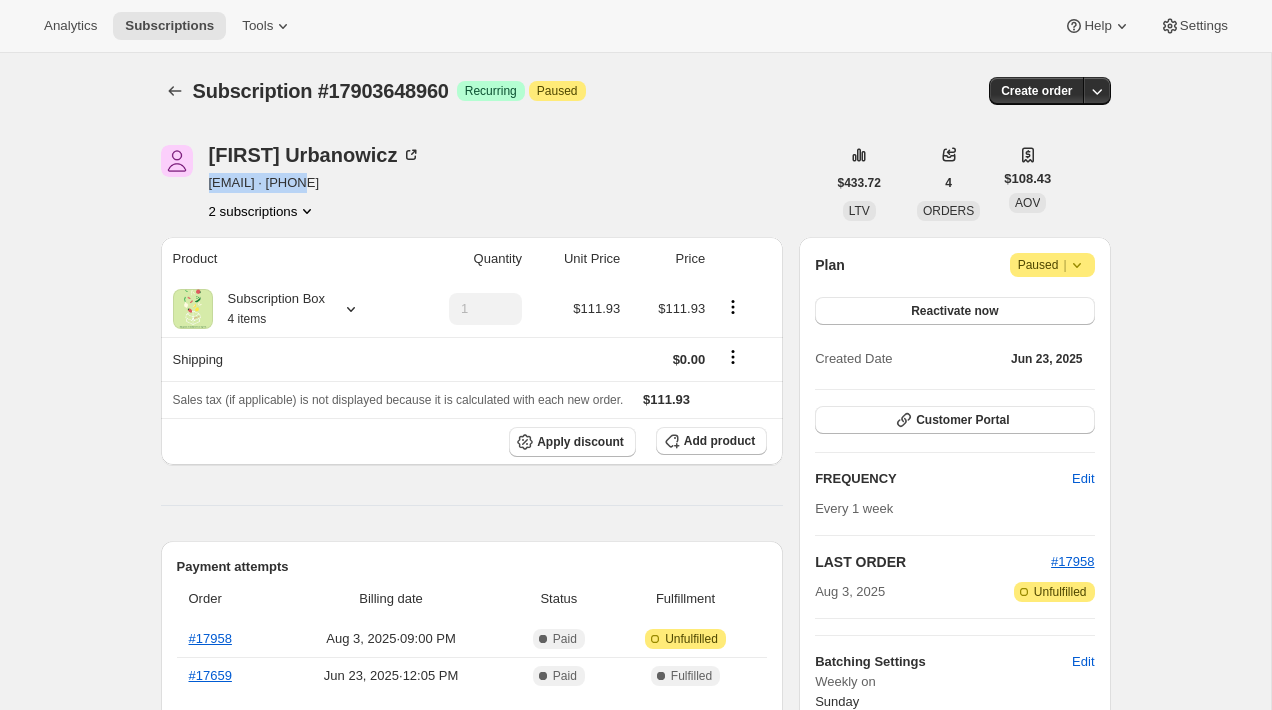 drag, startPoint x: 305, startPoint y: 184, endPoint x: 218, endPoint y: 184, distance: 87 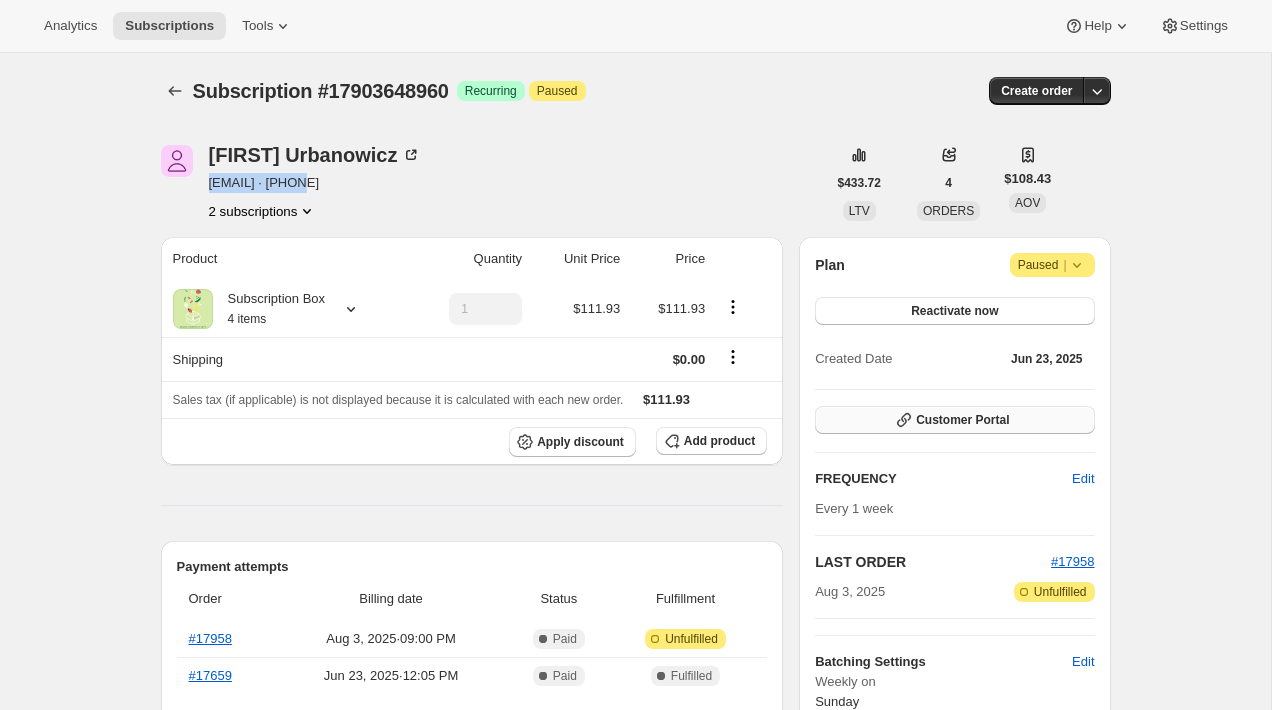 click on "Customer Portal" at bounding box center [962, 420] 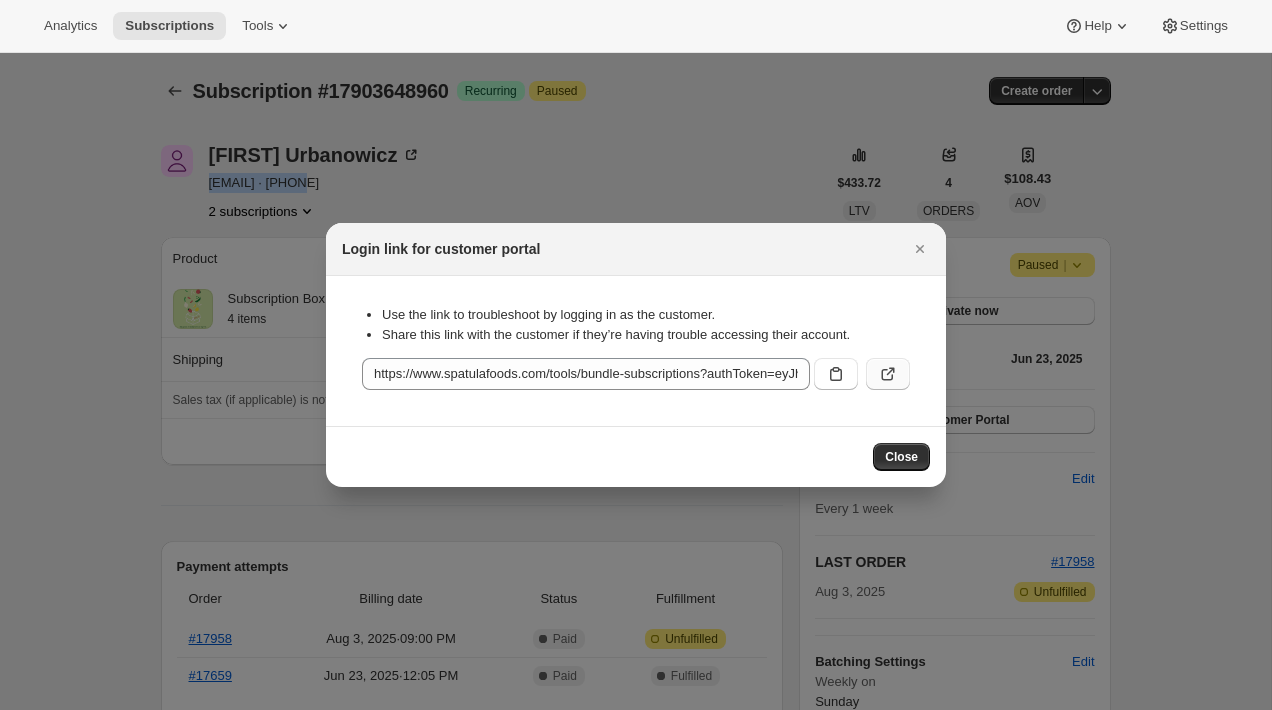 click at bounding box center (888, 374) 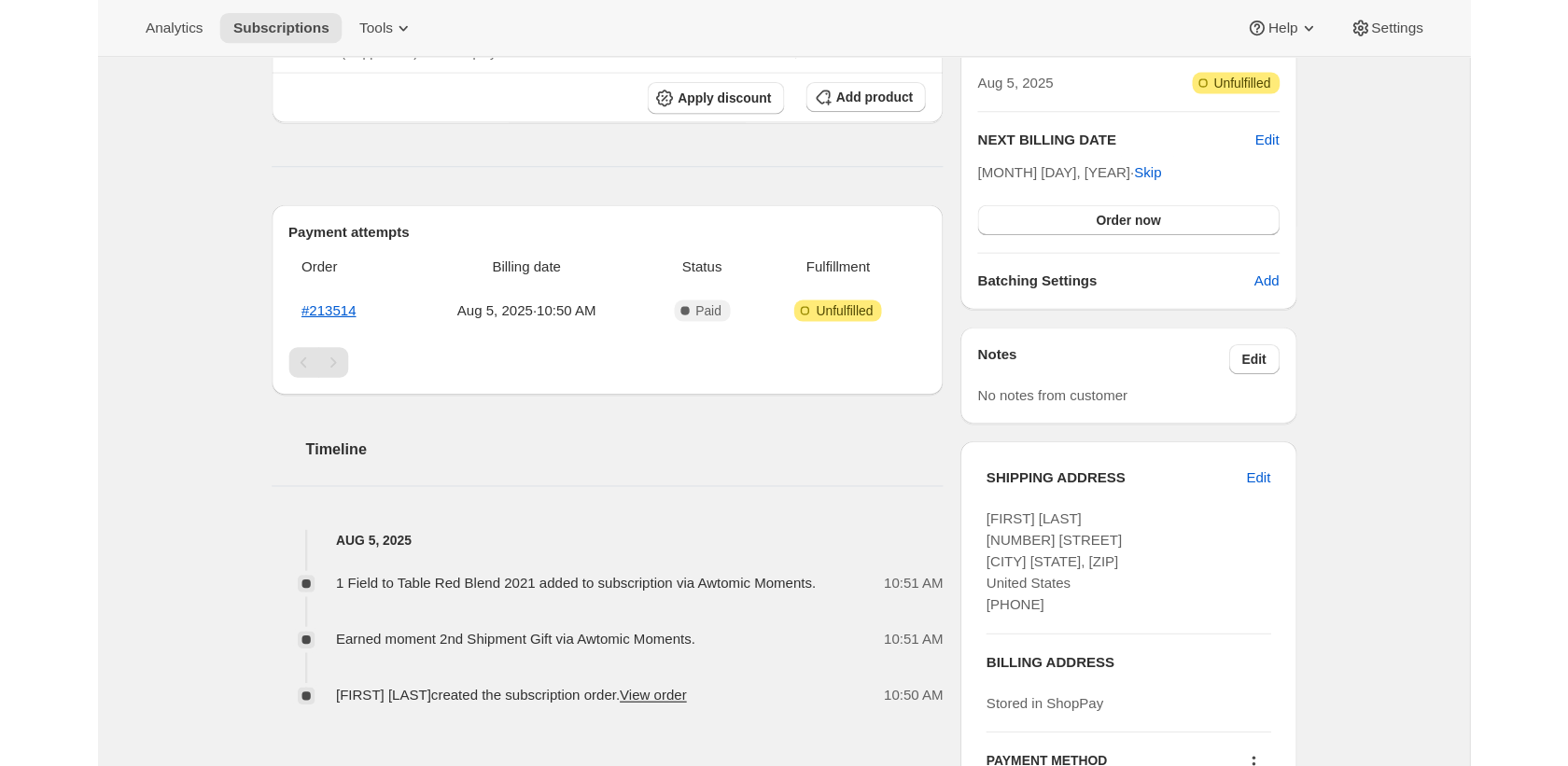 scroll, scrollTop: 91, scrollLeft: 0, axis: vertical 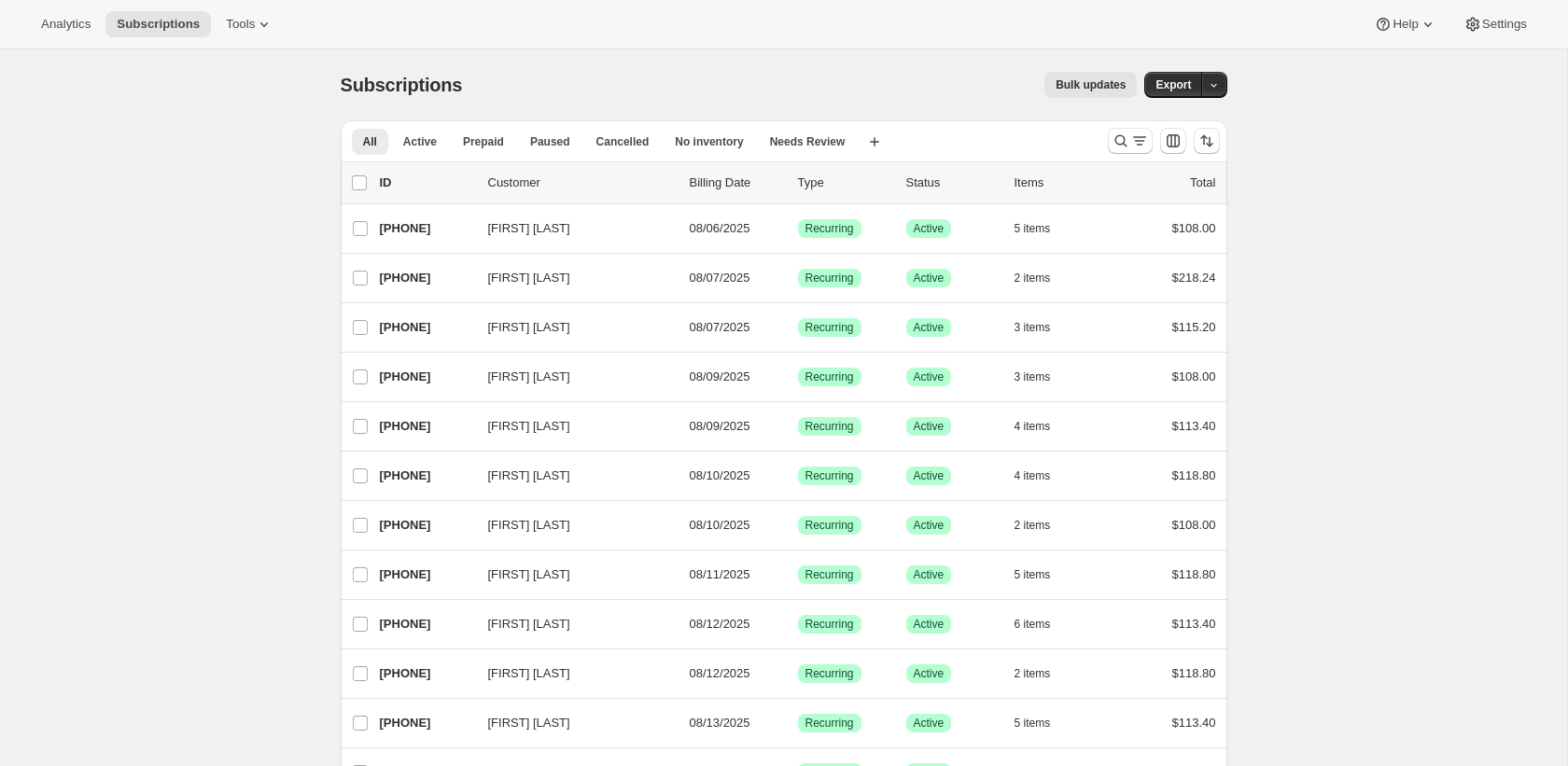 click on "Bulk updates" at bounding box center [810, 85] 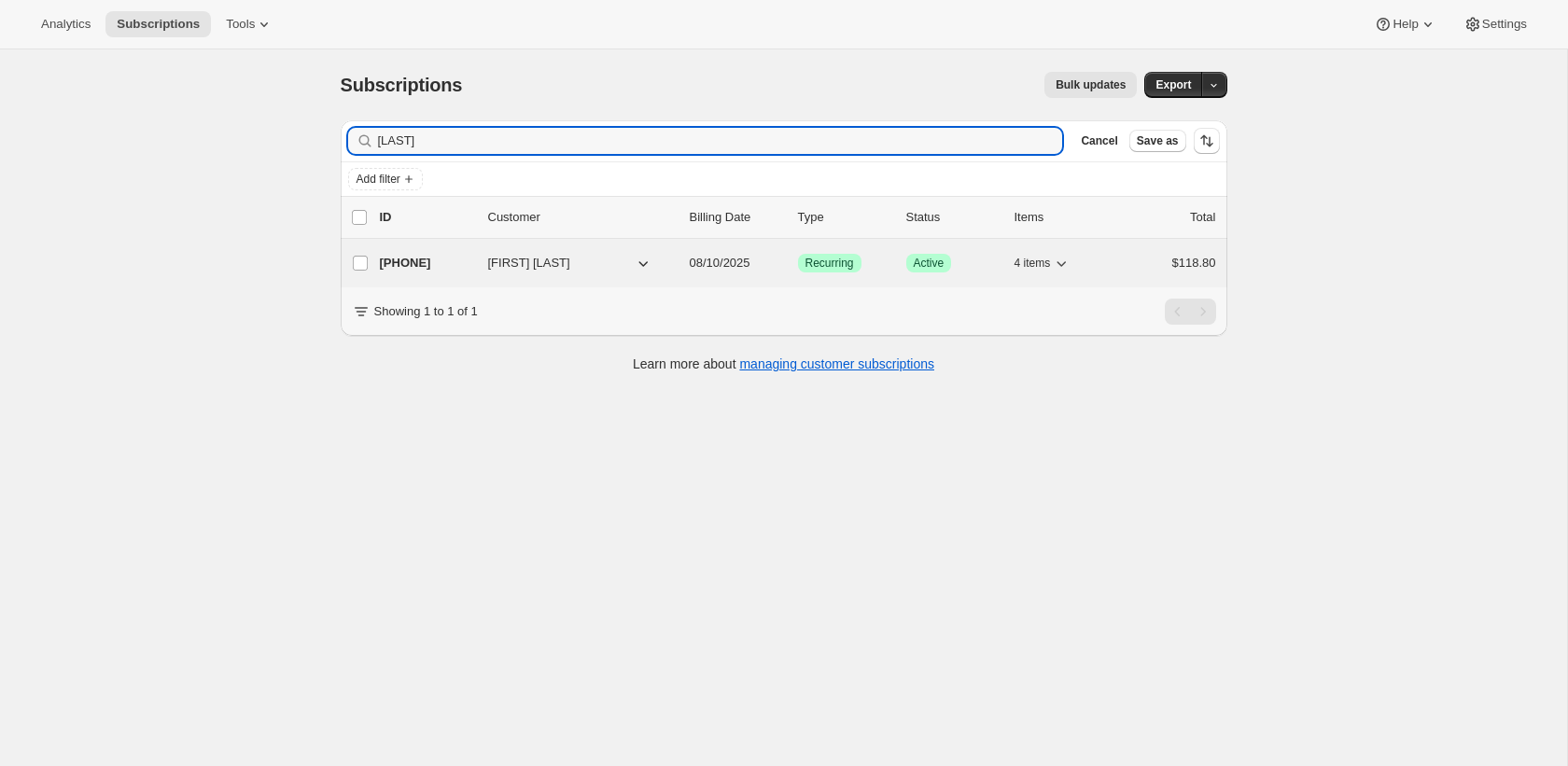 type on "Makoben" 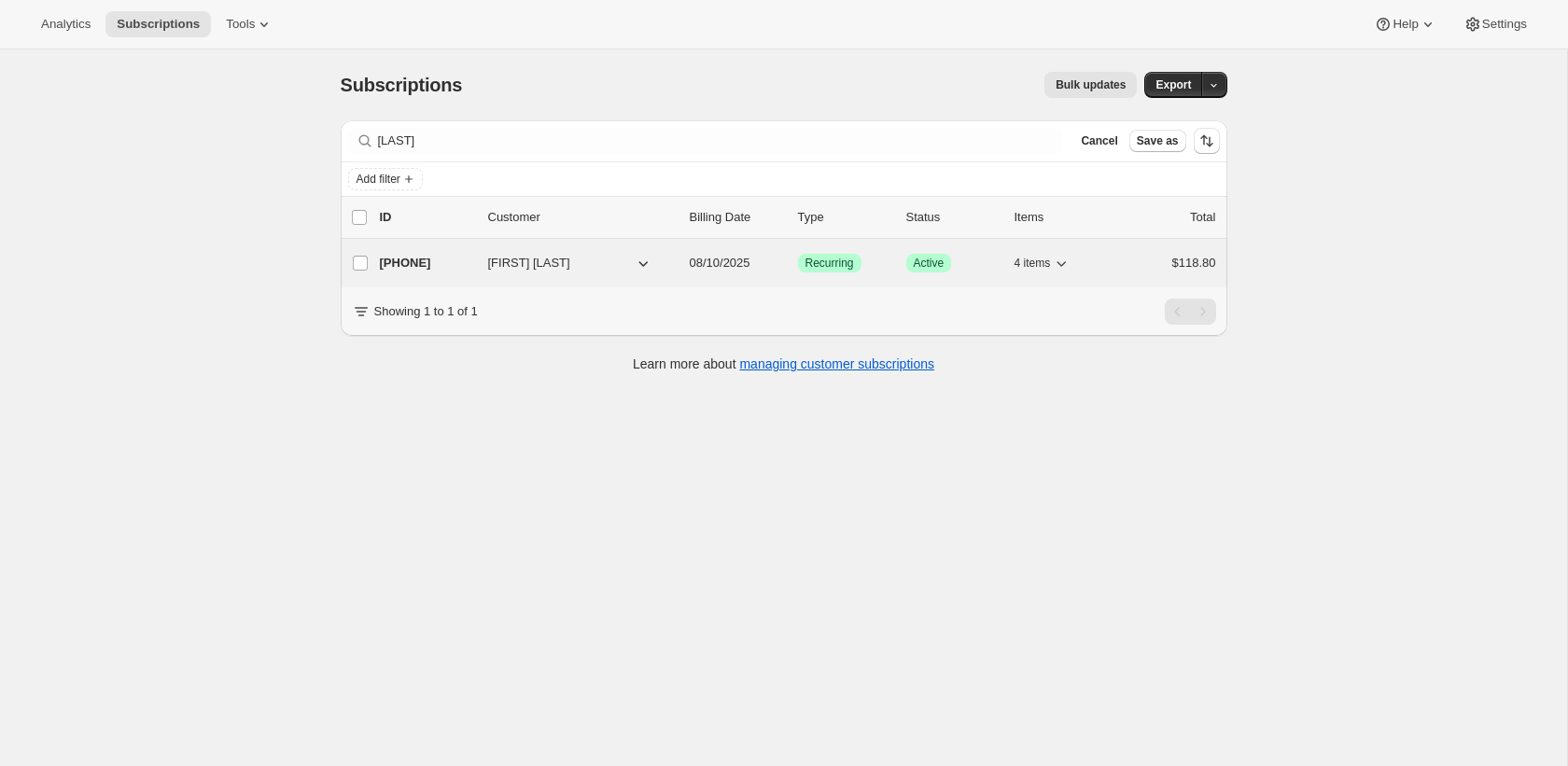 click on "24517738672" at bounding box center [427, 263] 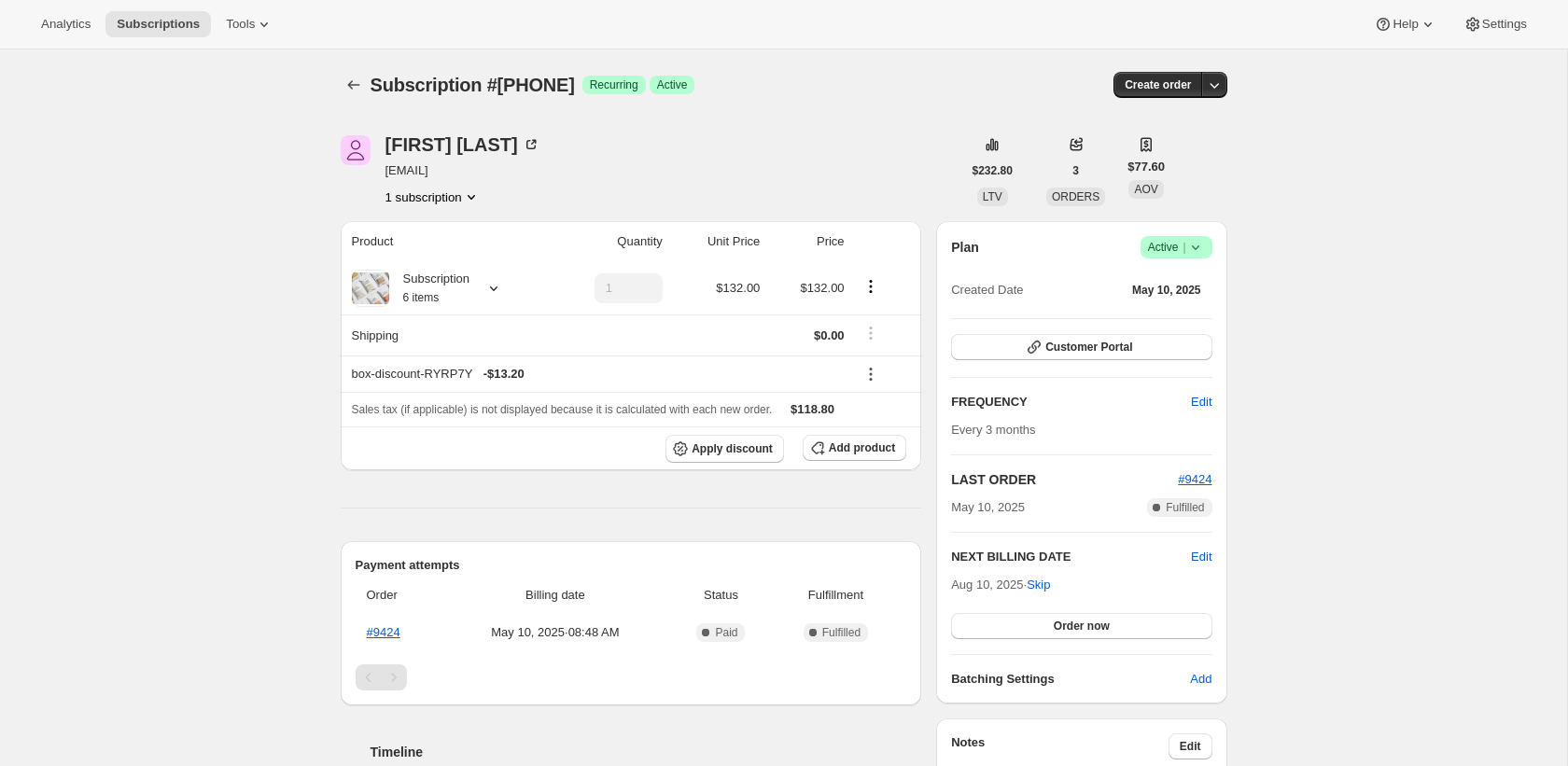 click on "Subscription #24517738672 Success Recurring Success Active" at bounding box center (632, 85) 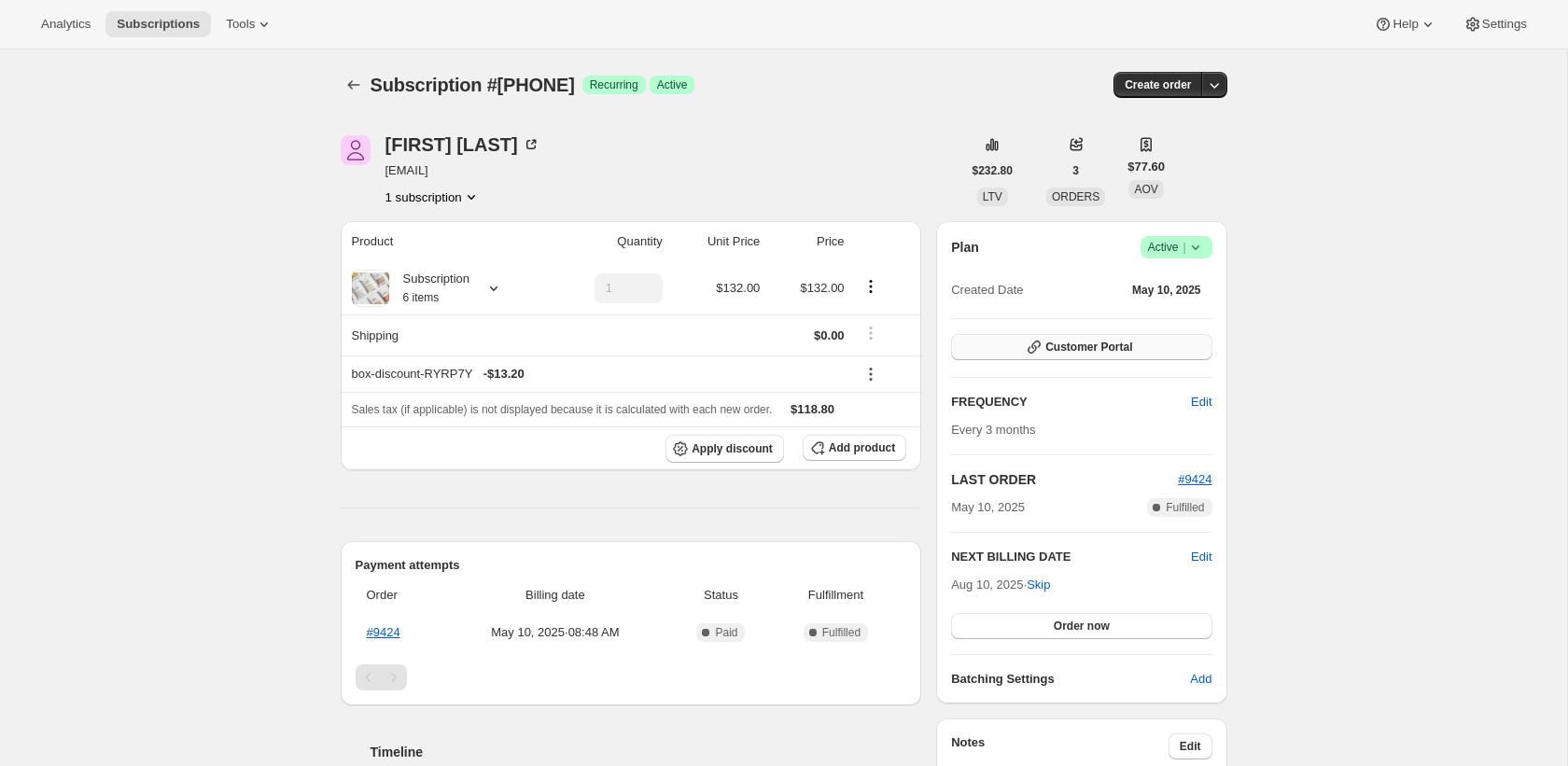 click on "Customer Portal" at bounding box center [1081, 347] 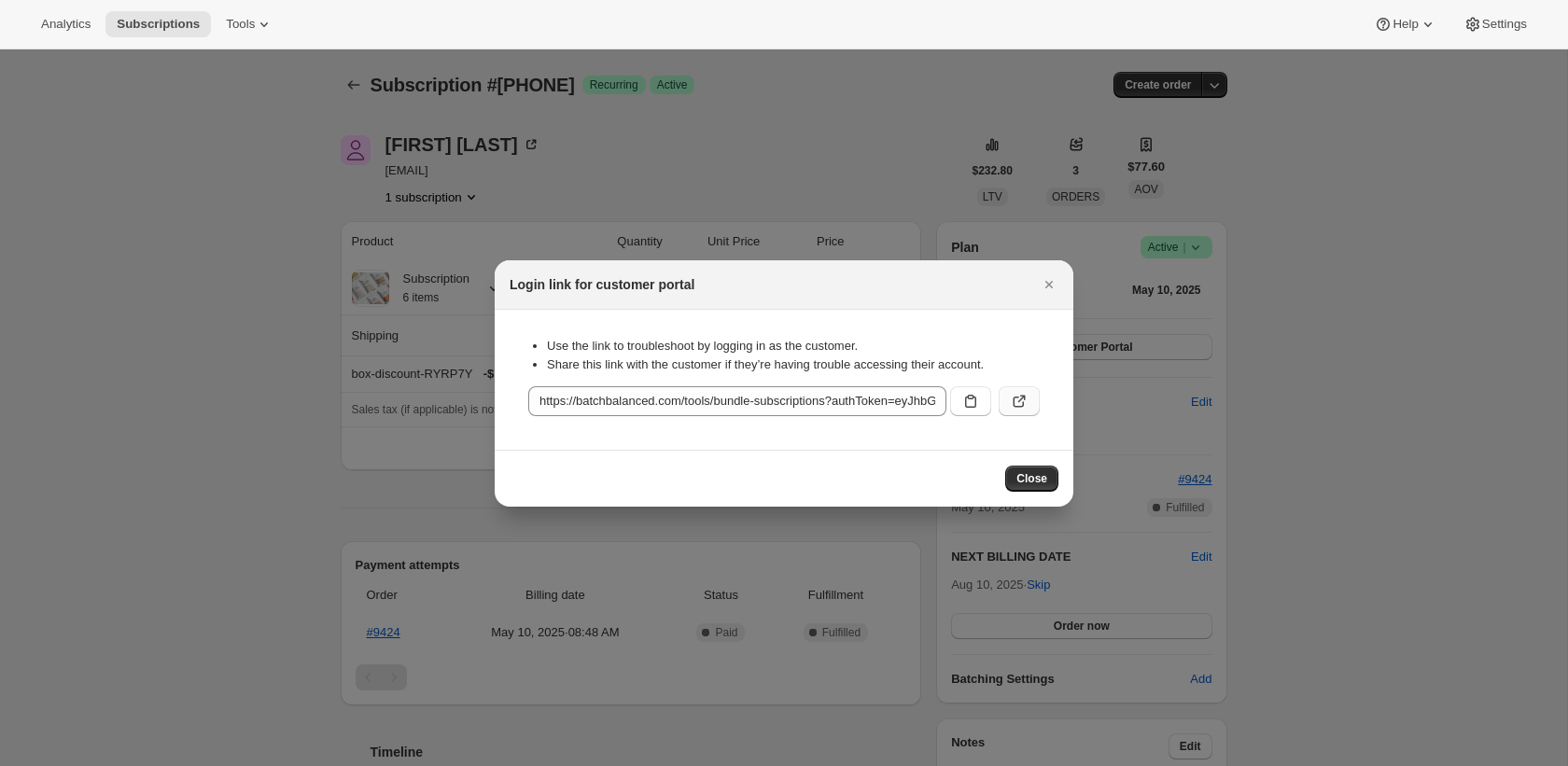 click at bounding box center [1019, 401] 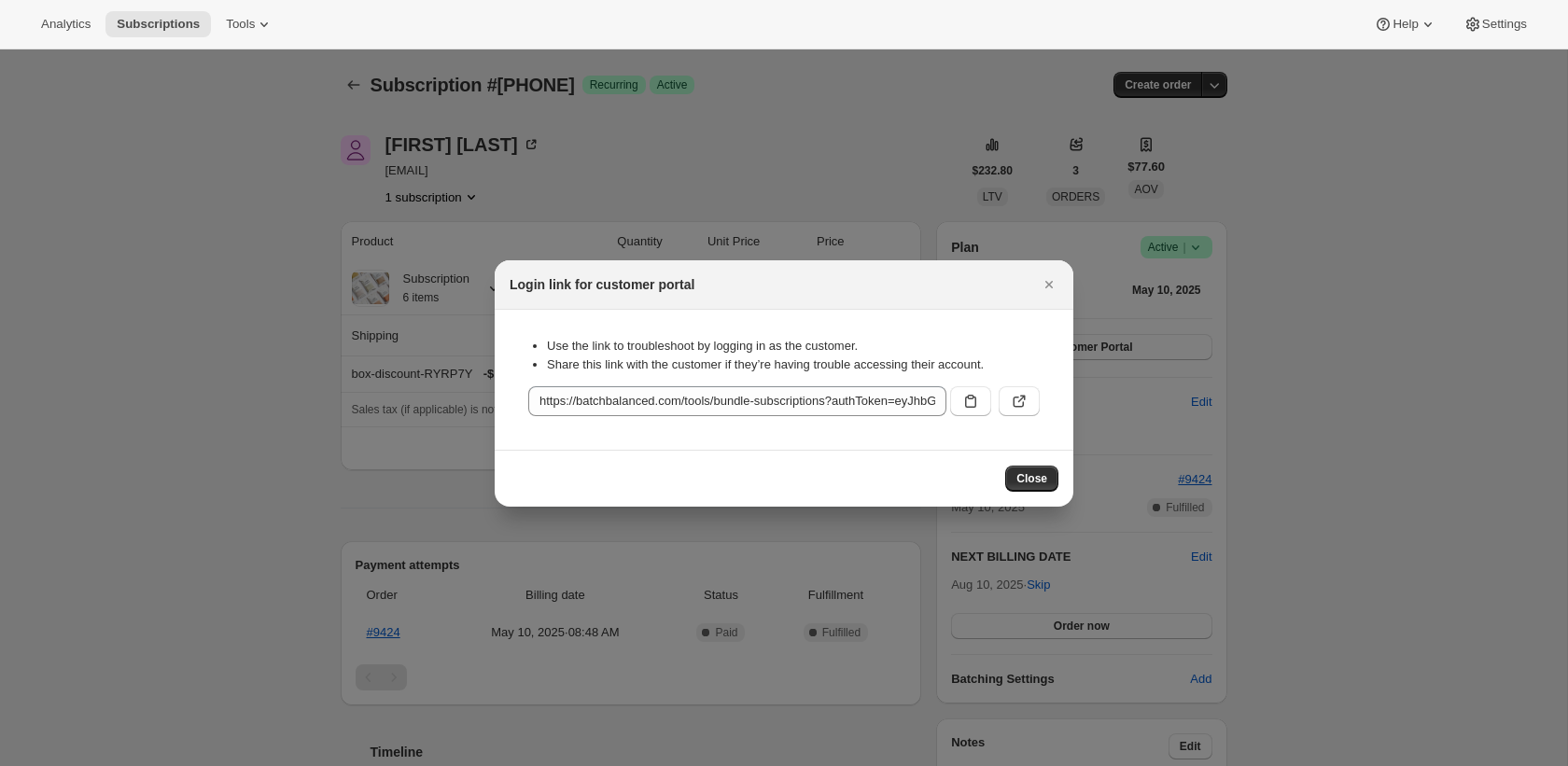 click at bounding box center [784, 383] 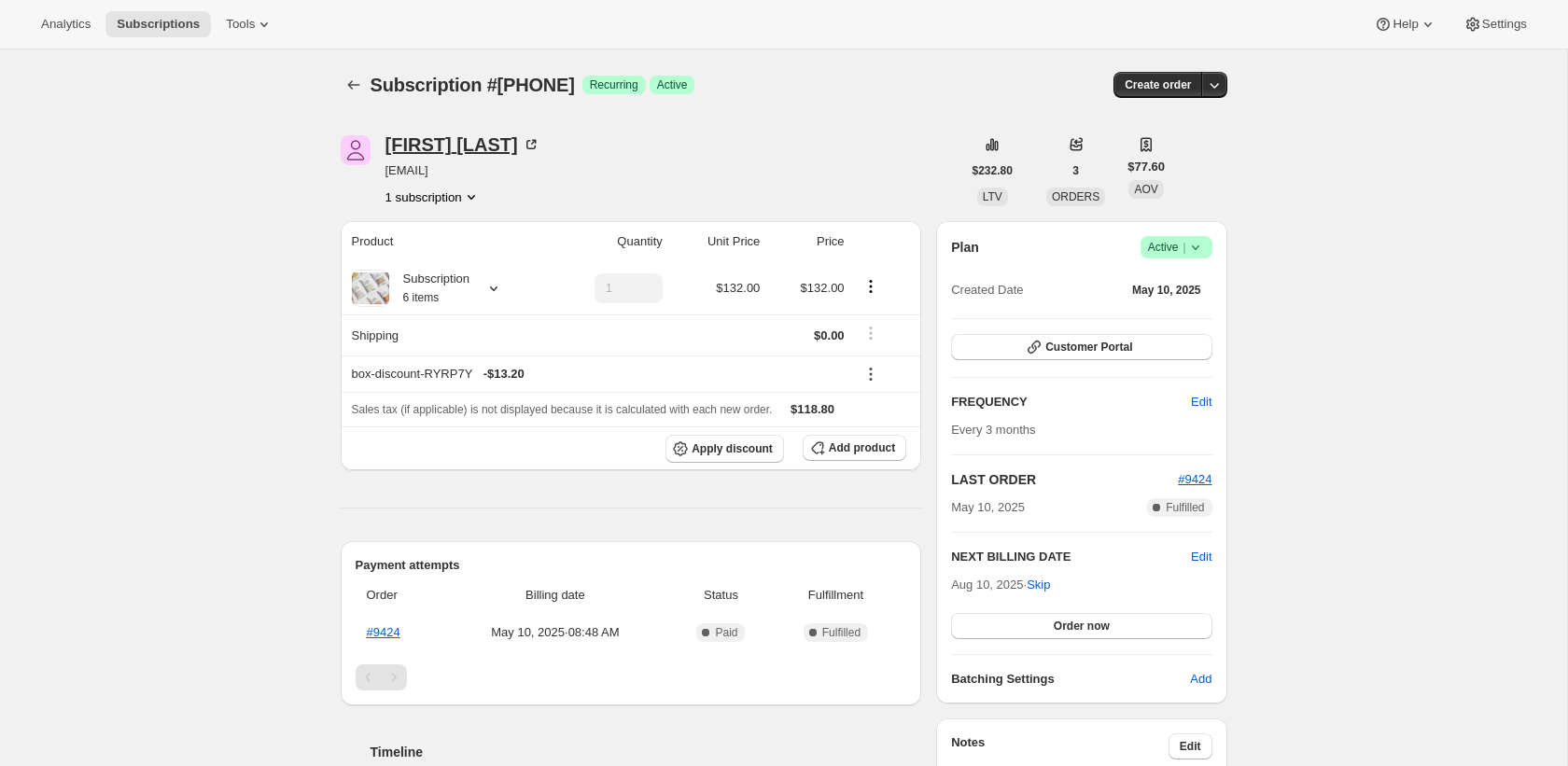 click on "Kim   Makoben" at bounding box center [463, 145] 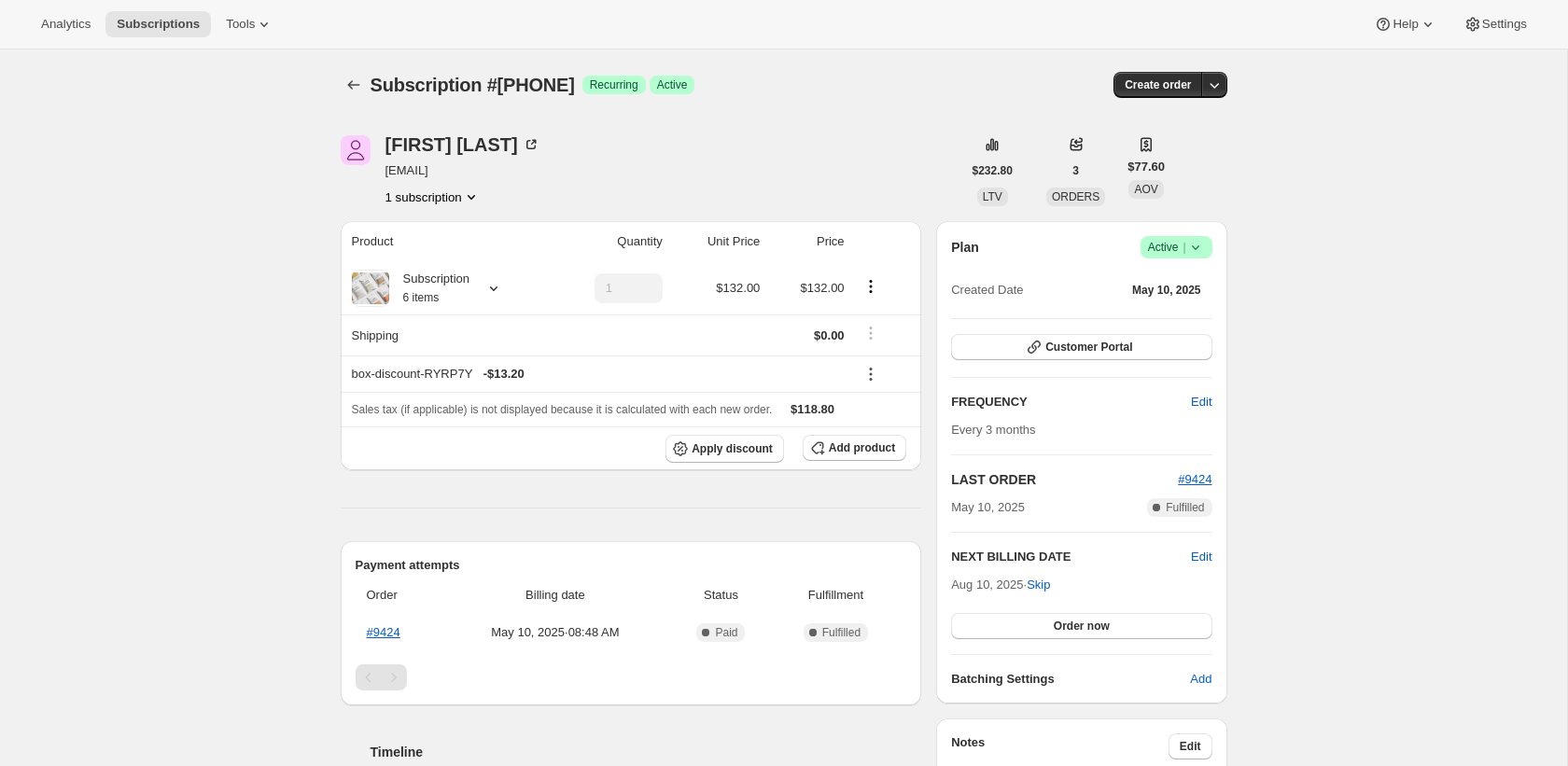 click on "Subscription 6 items" at bounding box center [429, 288] 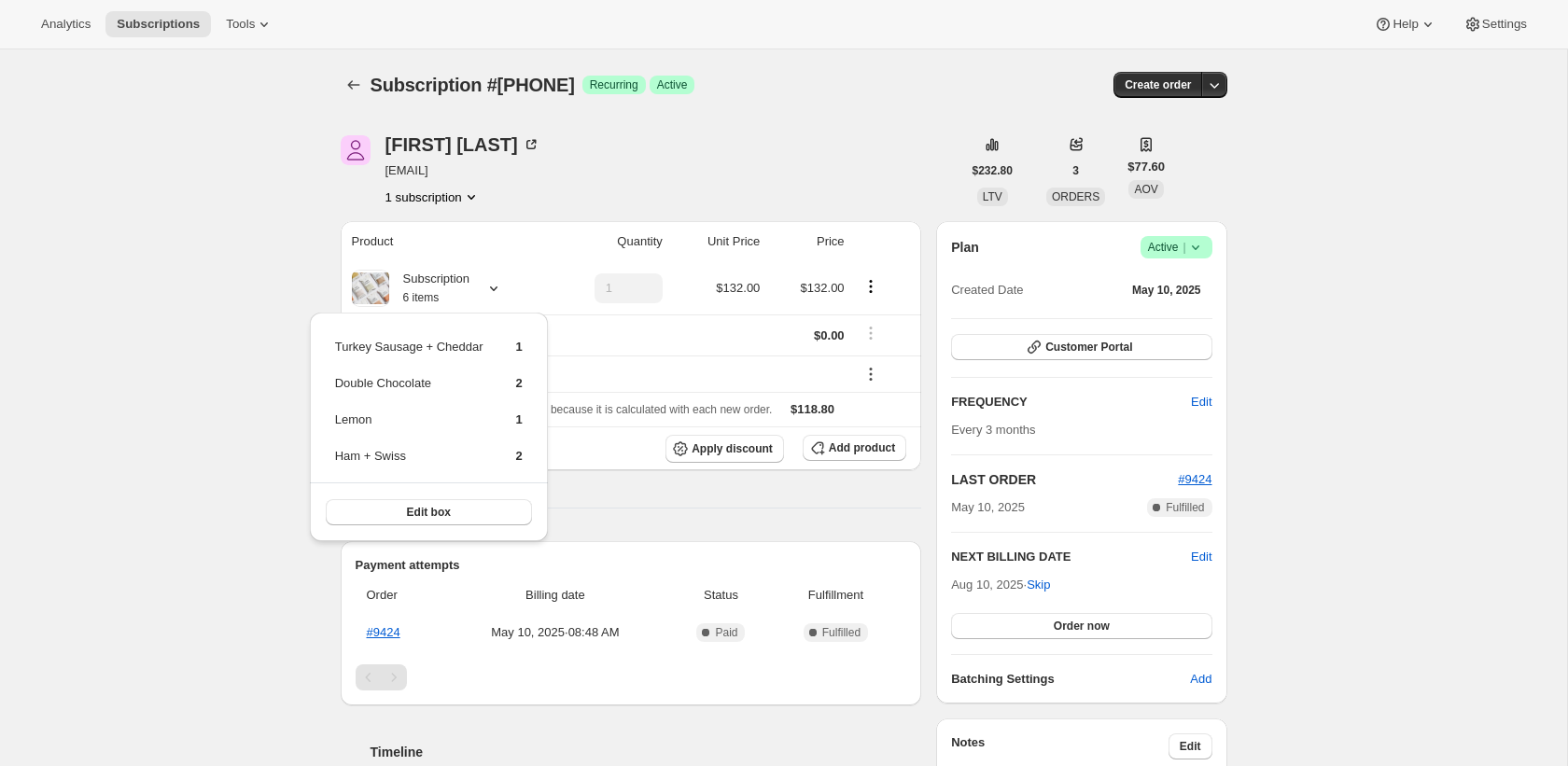 click on "Subscription #24517738672. This page is ready Subscription #24517738672 Success Recurring Success Active Create order Kim   Makoben kmakoben@gmail.com 1 subscription $232.80 LTV 3 ORDERS $77.60 AOV Product Quantity Unit Price Price Subscription 6 items 1 $132.00 $132.00 Shipping $0.00 box-discount-RYRP7Y   - $13.20 Sales tax (if applicable) is not displayed because it is calculated with each new order.   $118.80 Apply discount Add product Payment attempts Order Billing date Status Fulfillment #9424 May 10, 2025  ·  08:48 AM  Complete Paid  Complete Fulfilled Timeline Aug 5, 2025 Subscription reminder email sent via Awtomic email, Klaviyo. 08:00 AM Kim Makoben updated shipping address on Customer Portal 07:21 AM May 10, 2025 Kim Makoben  created the subscription order.  View order 08:48 AM Plan Success Active | Created Date May 10, 2025 Customer Portal FREQUENCY Edit Every 3 months LAST ORDER #9424 May 10, 2025  Complete Fulfilled NEXT BILLING DATE Edit Aug 10, 2025   ·  Skip Order now Batching Settings" at bounding box center (783, 660) 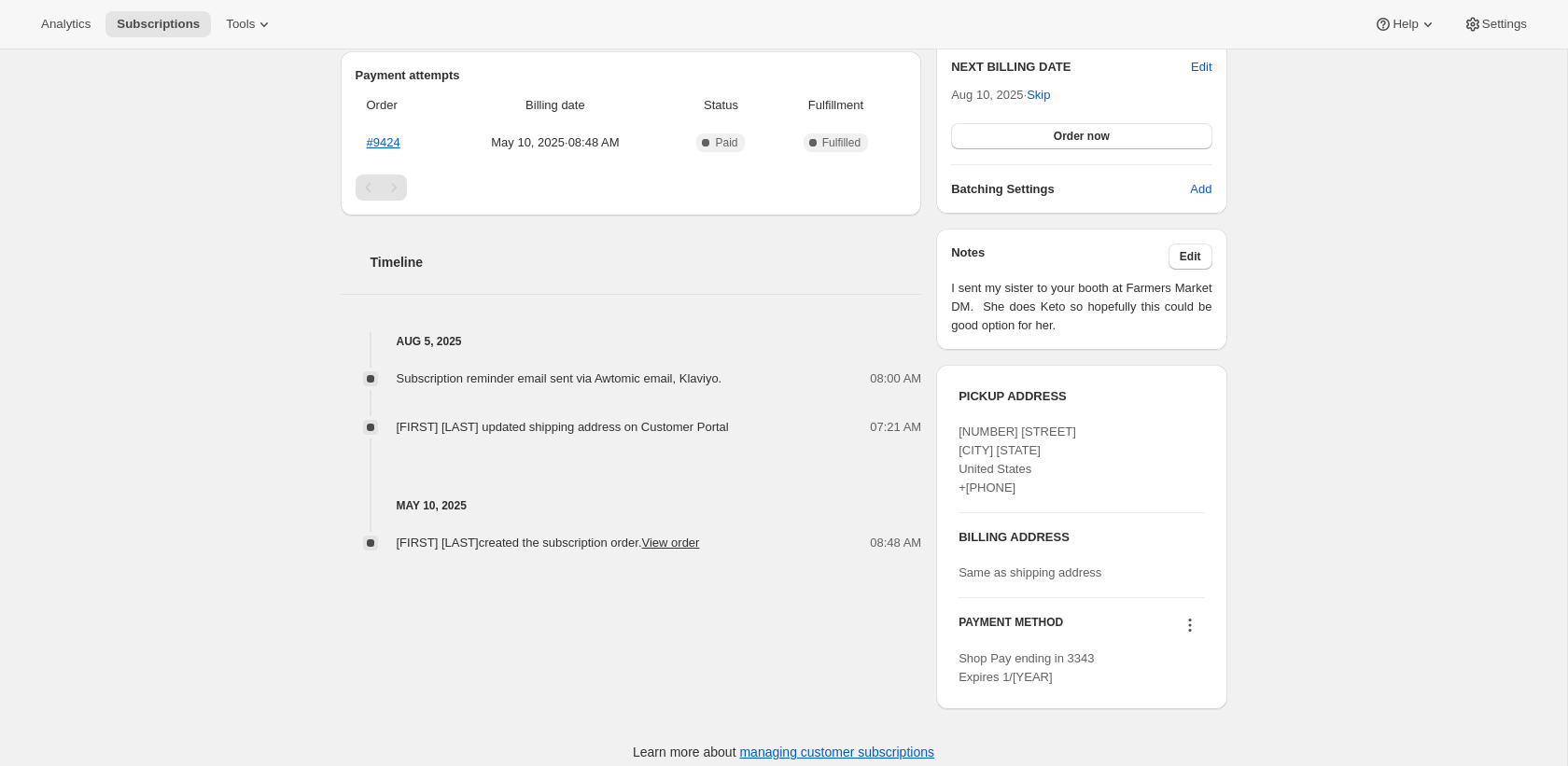 scroll, scrollTop: 0, scrollLeft: 0, axis: both 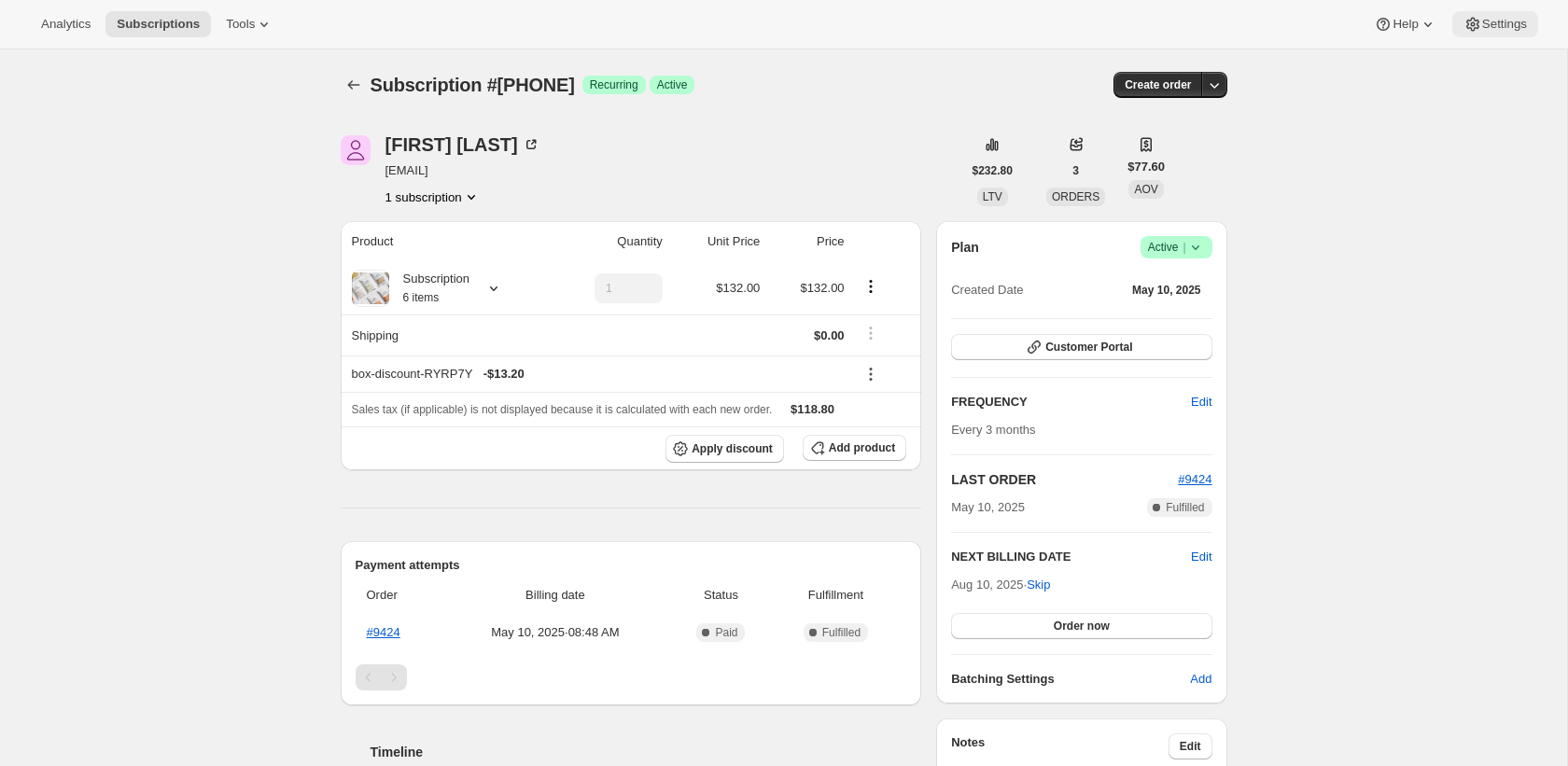 click on "Settings" at bounding box center (1495, 24) 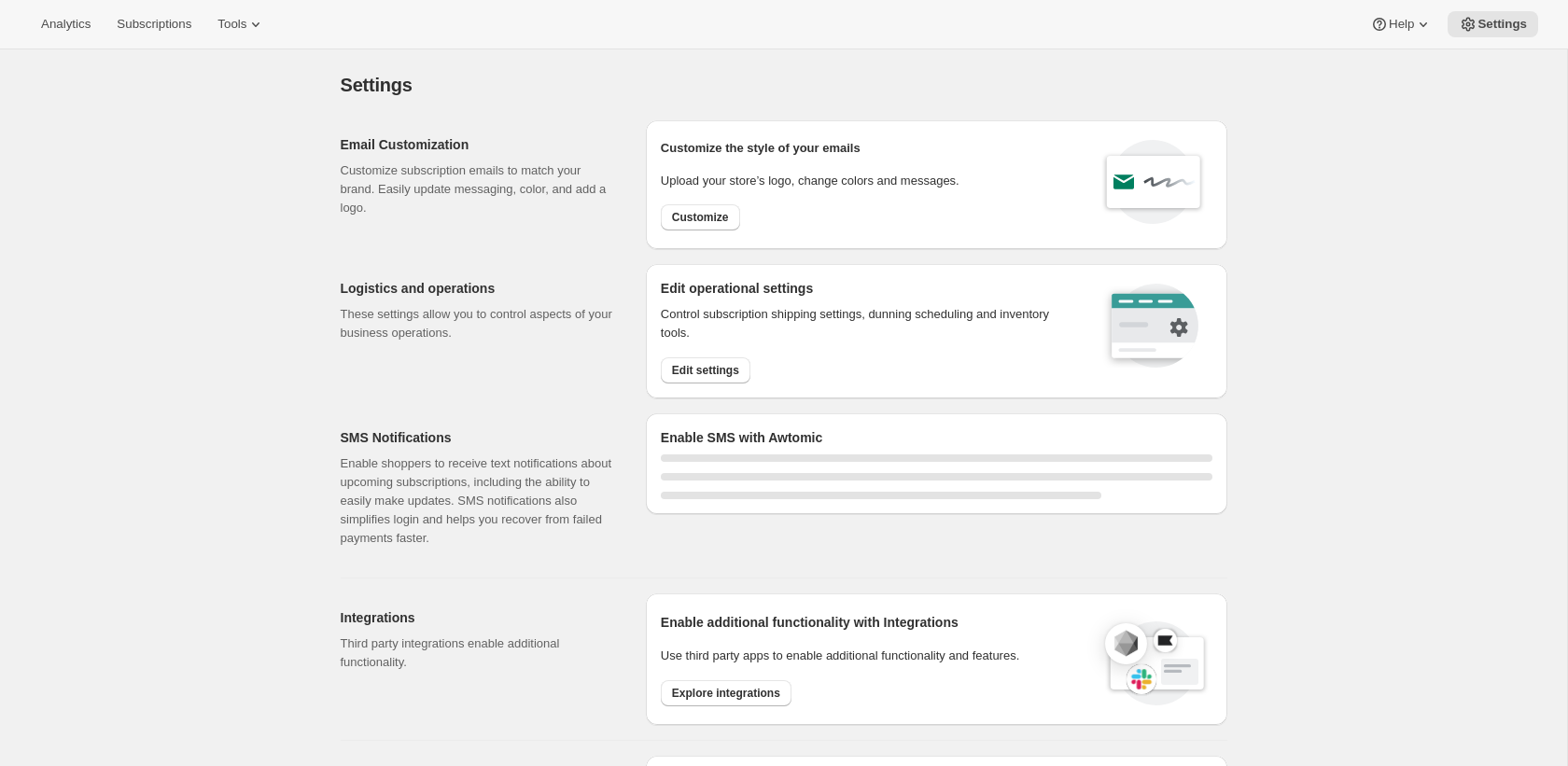 select on "22:00" 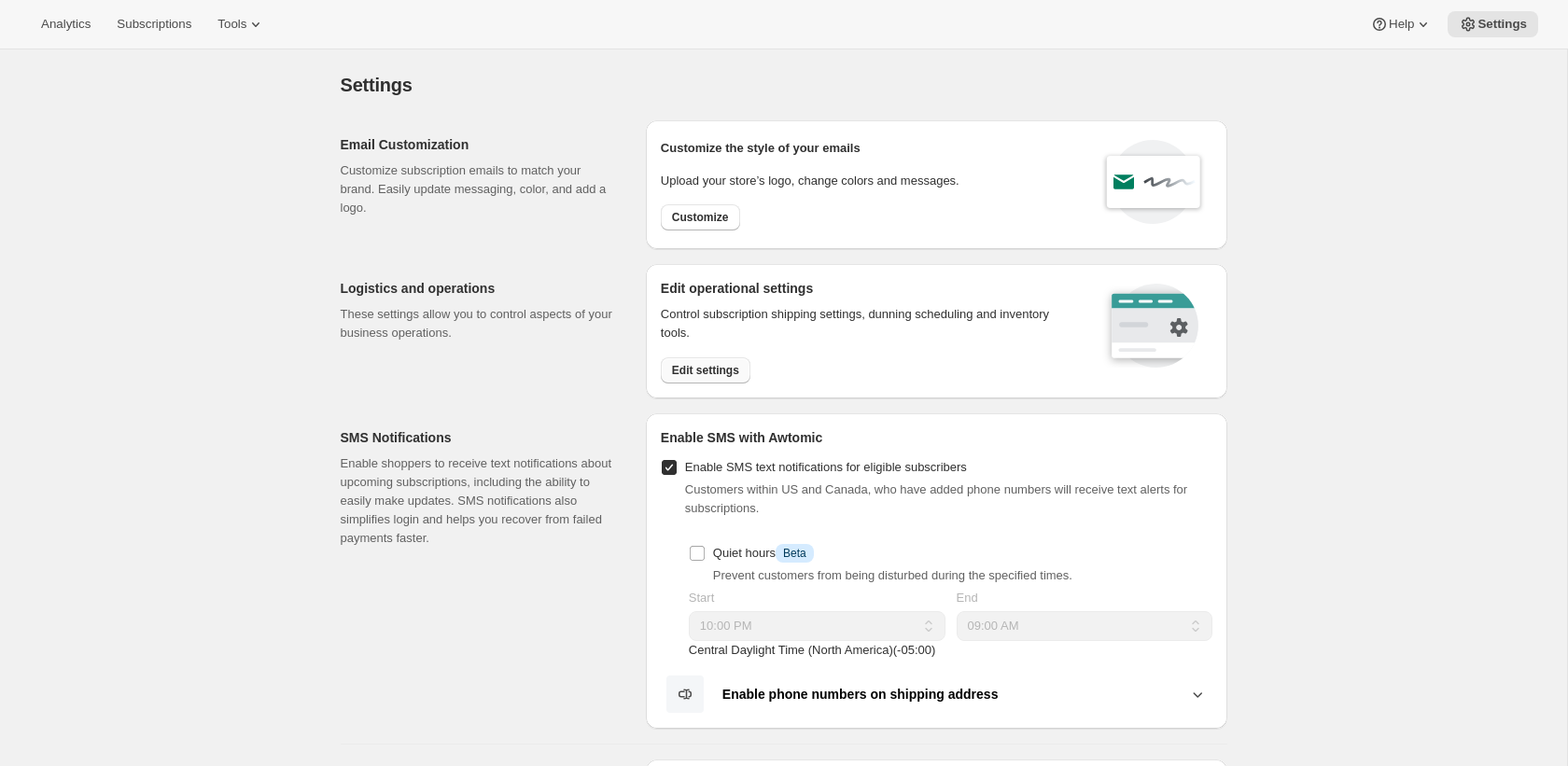 click on "Edit settings" at bounding box center [706, 370] 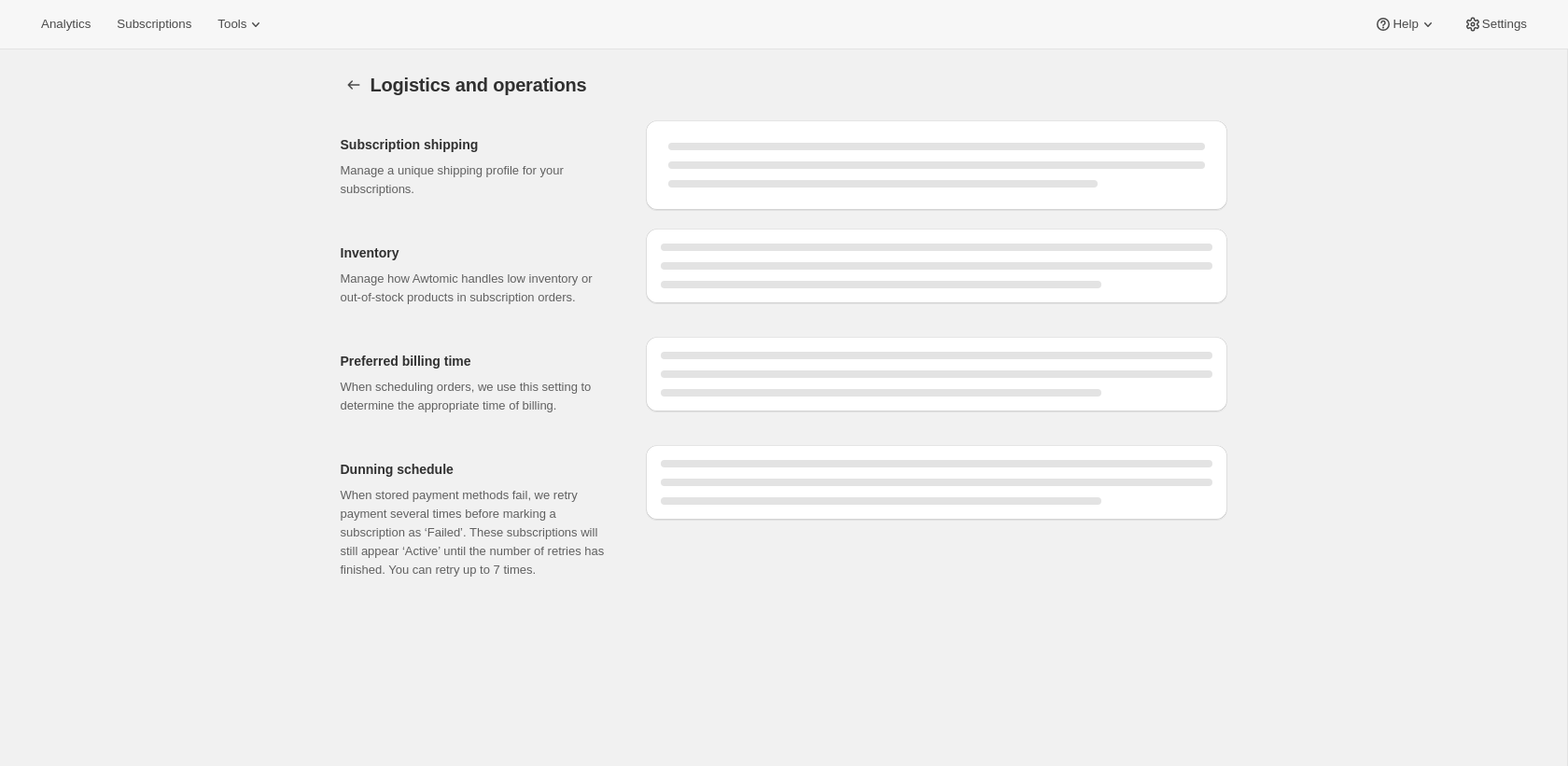 select on "DAY" 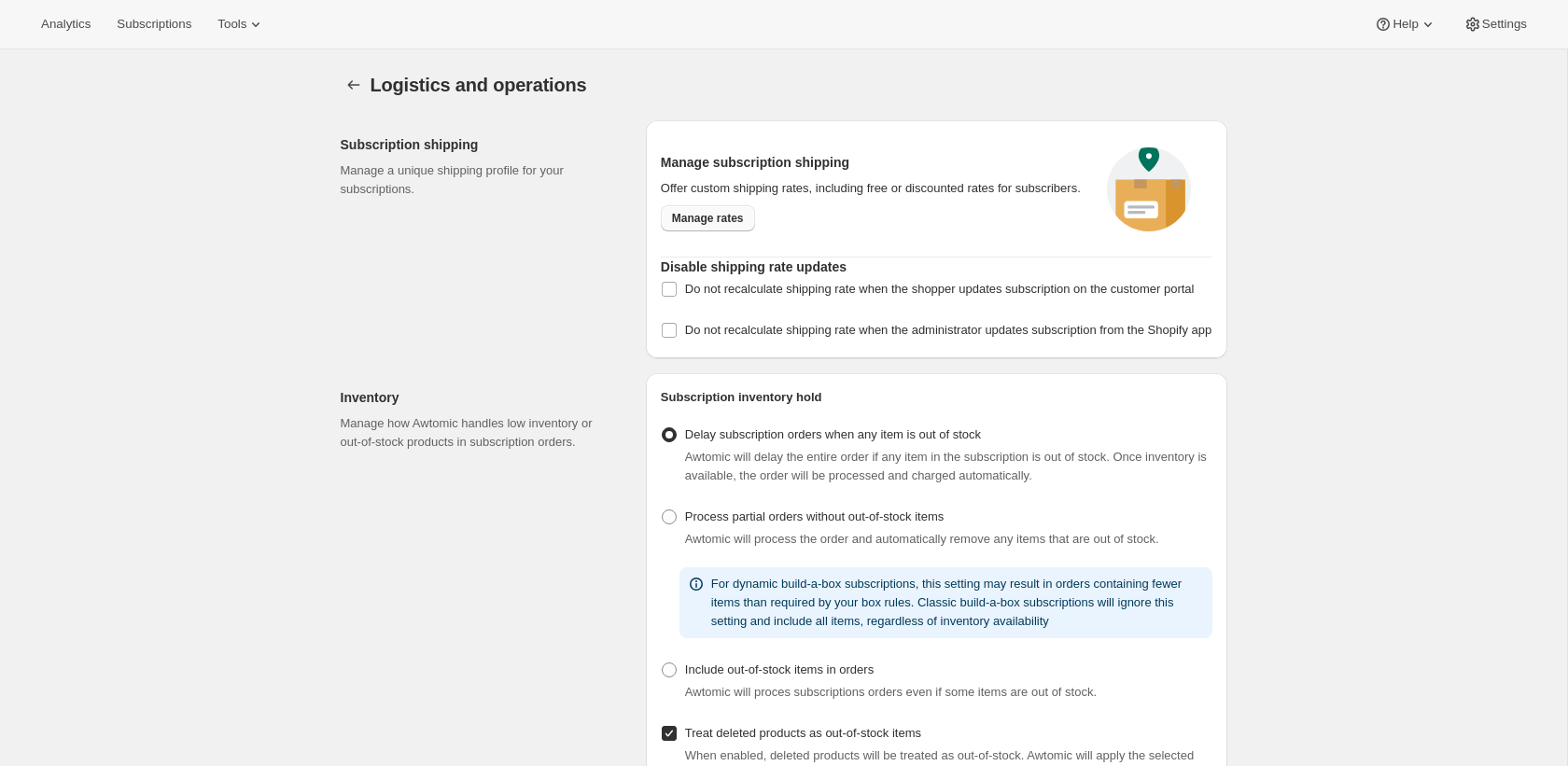 click on "Manage rates" at bounding box center (707, 218) 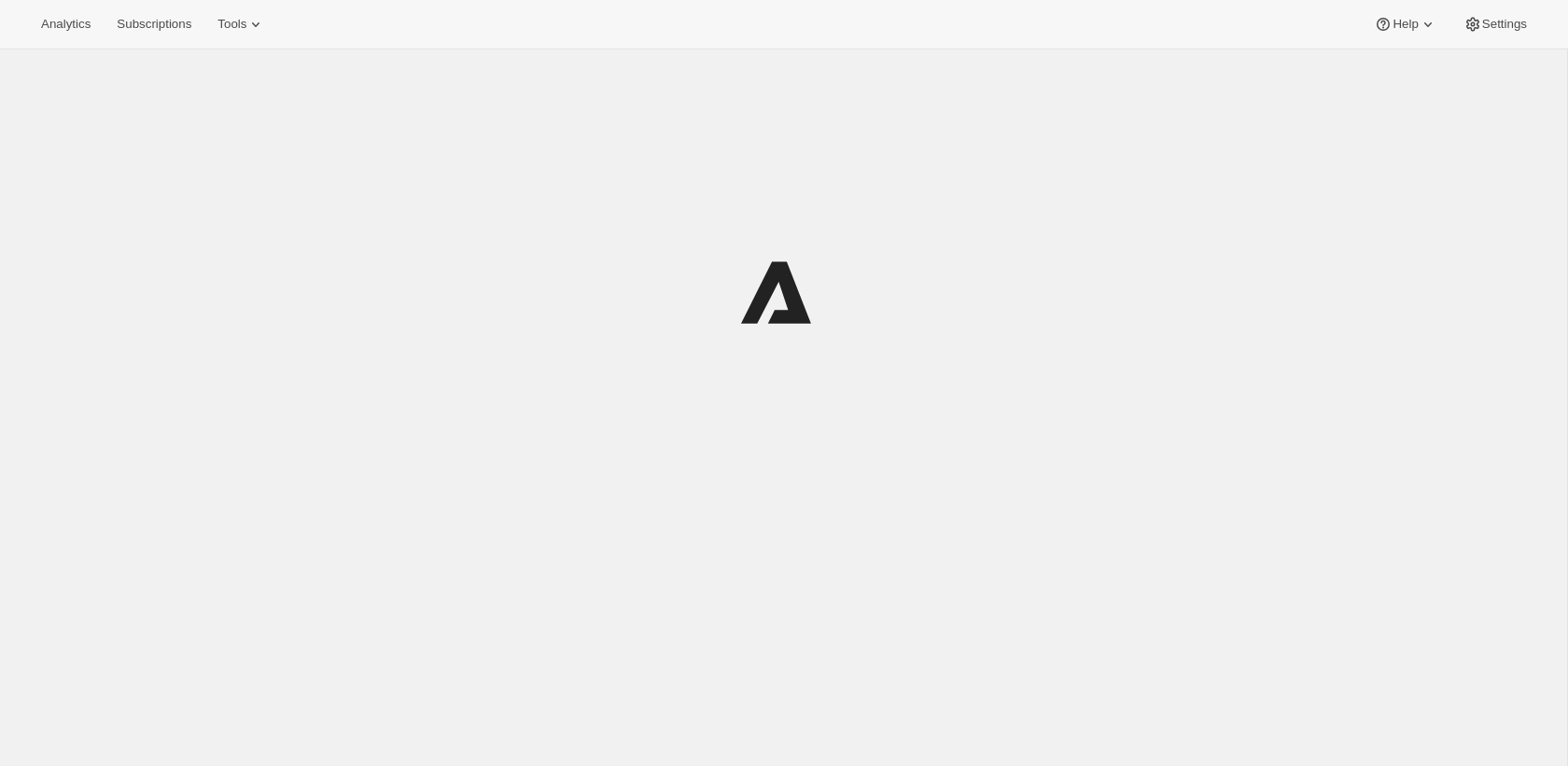 scroll, scrollTop: 0, scrollLeft: 0, axis: both 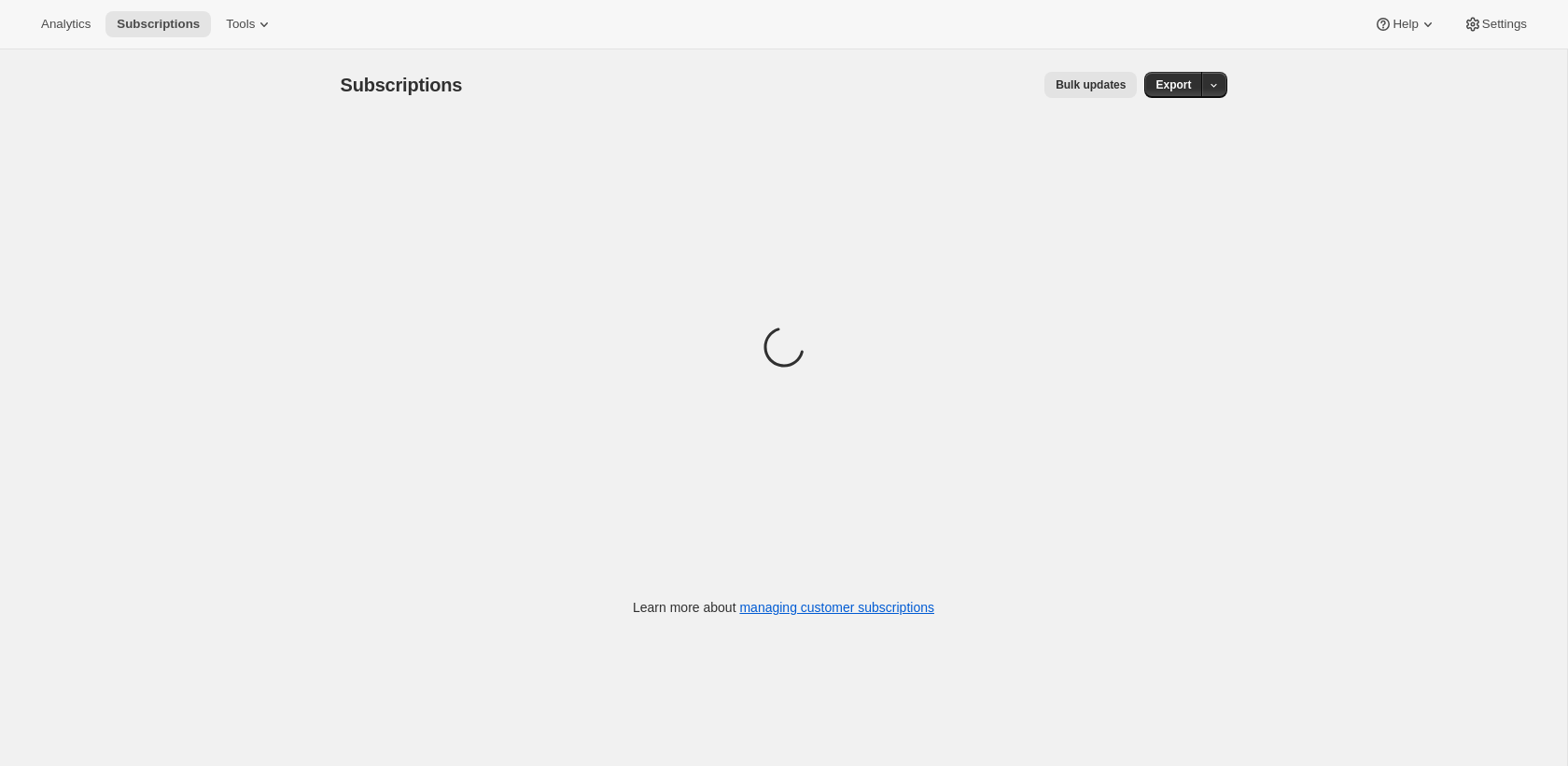 click on "Analytics Subscriptions Tools Help Settings" at bounding box center [784, 24] 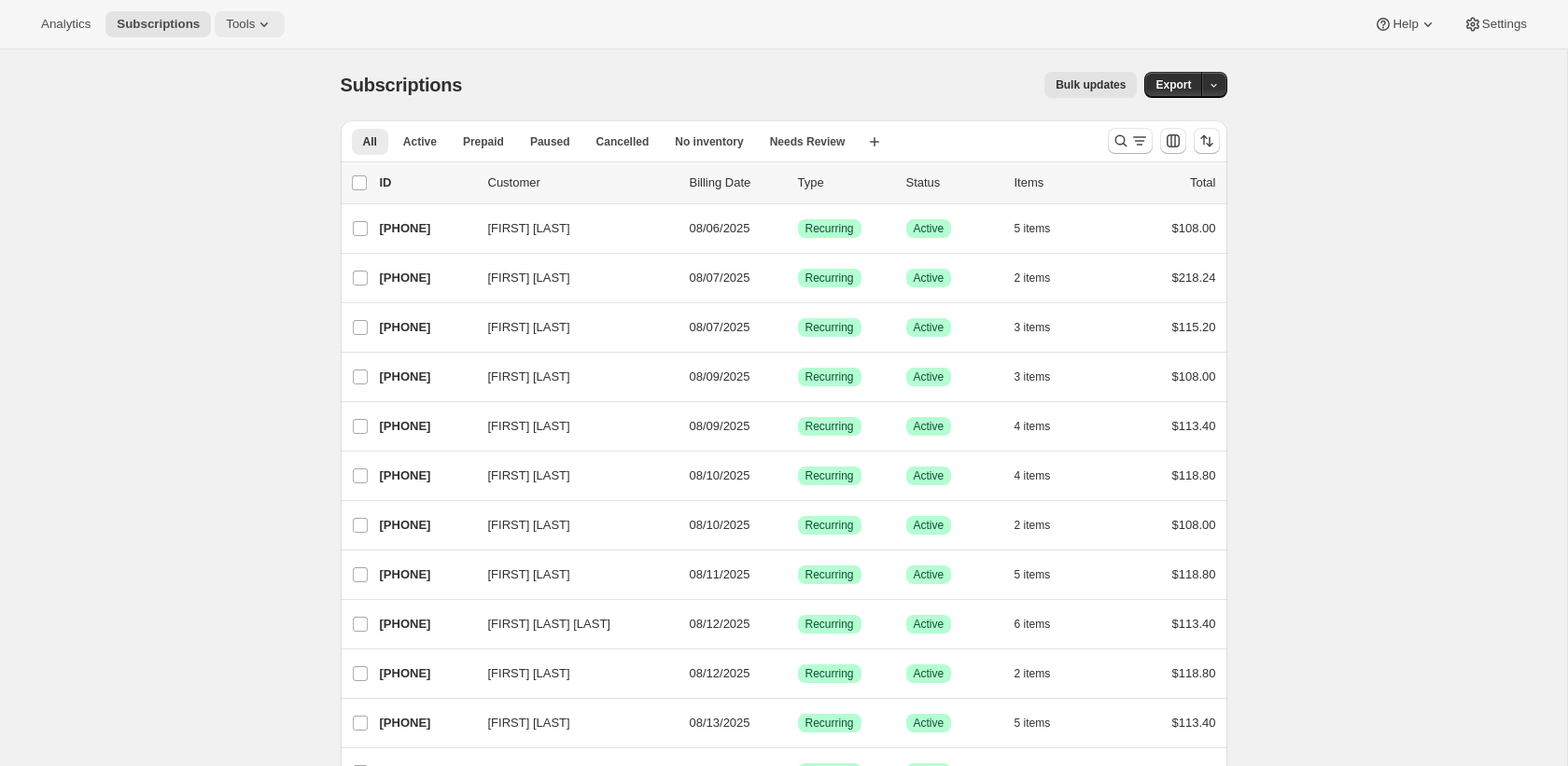 click on "Tools" at bounding box center (240, 24) 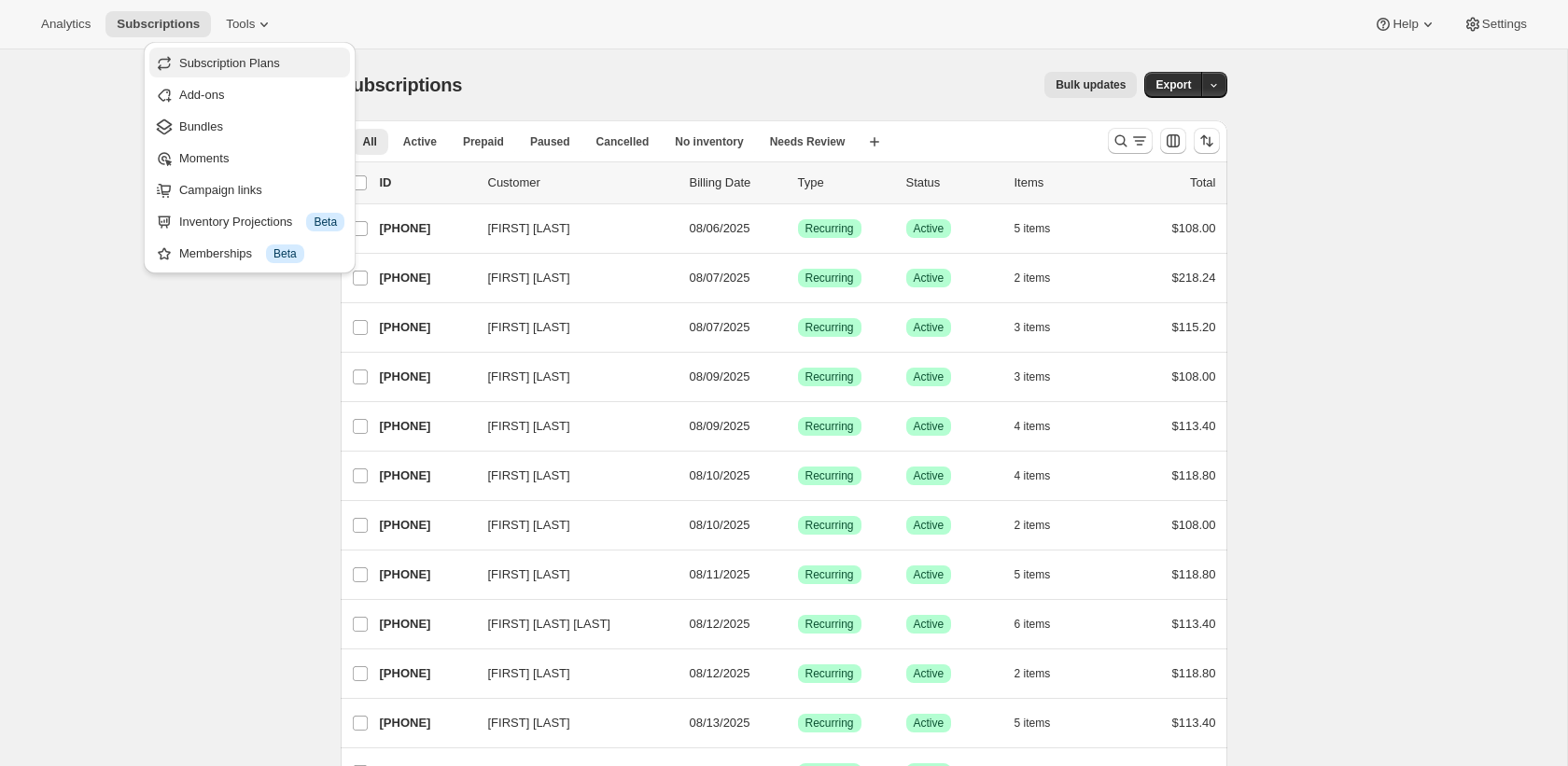click on "Subscription Plans" at bounding box center (249, 63) 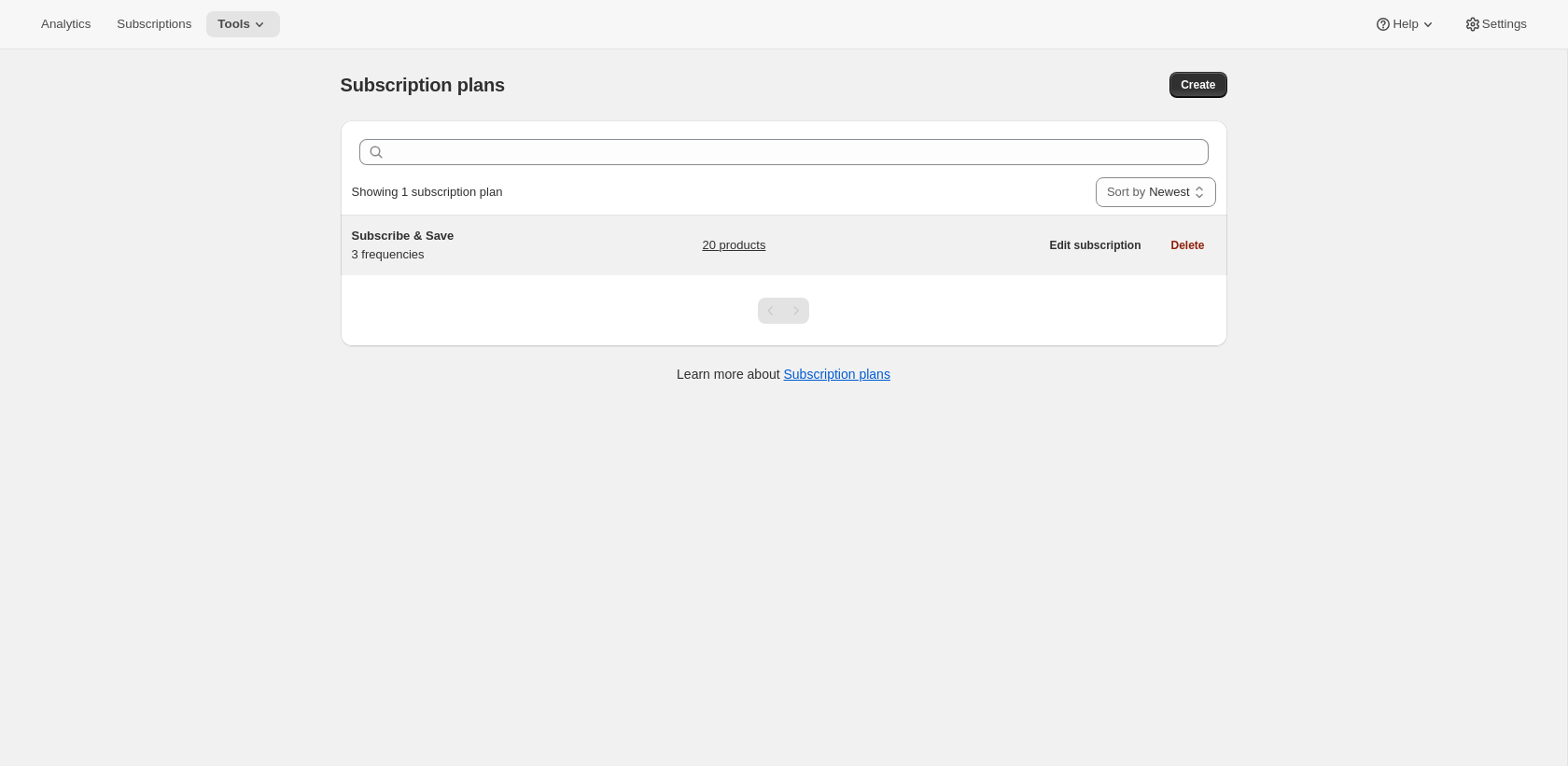 click on "Subscribe & Save" at bounding box center (469, 236) 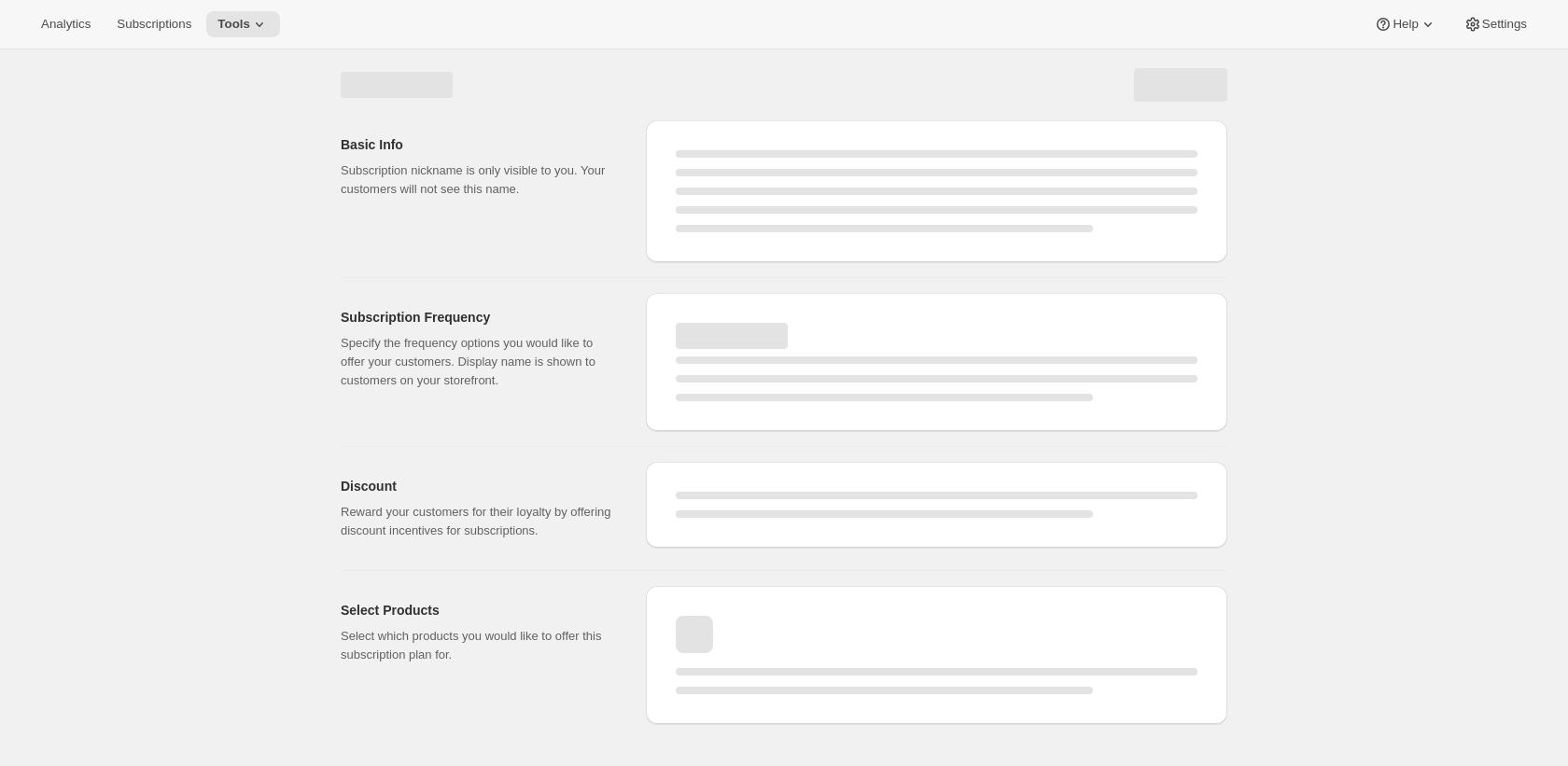 select on "WEEK" 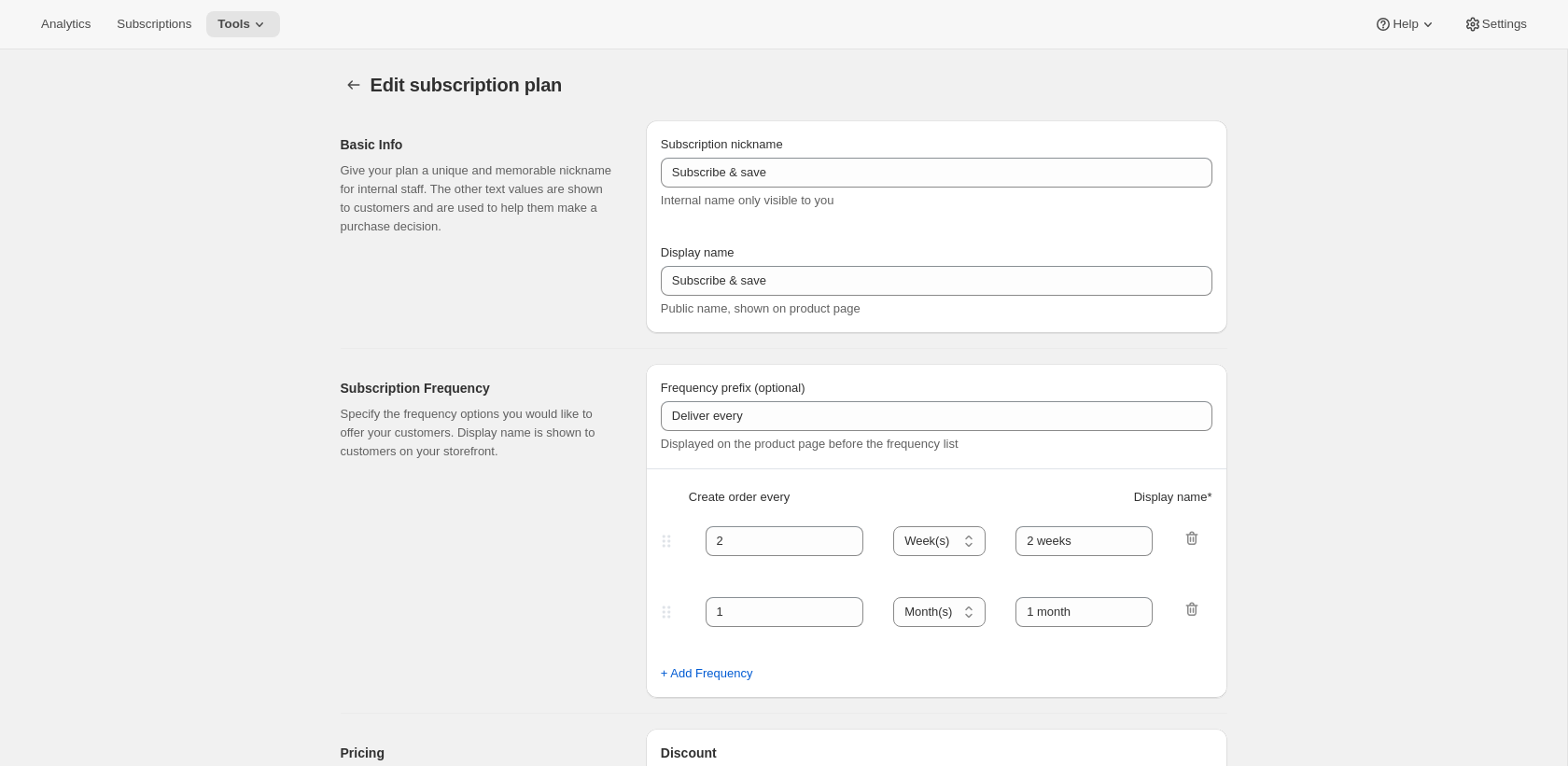 type on "Subscribe & Save" 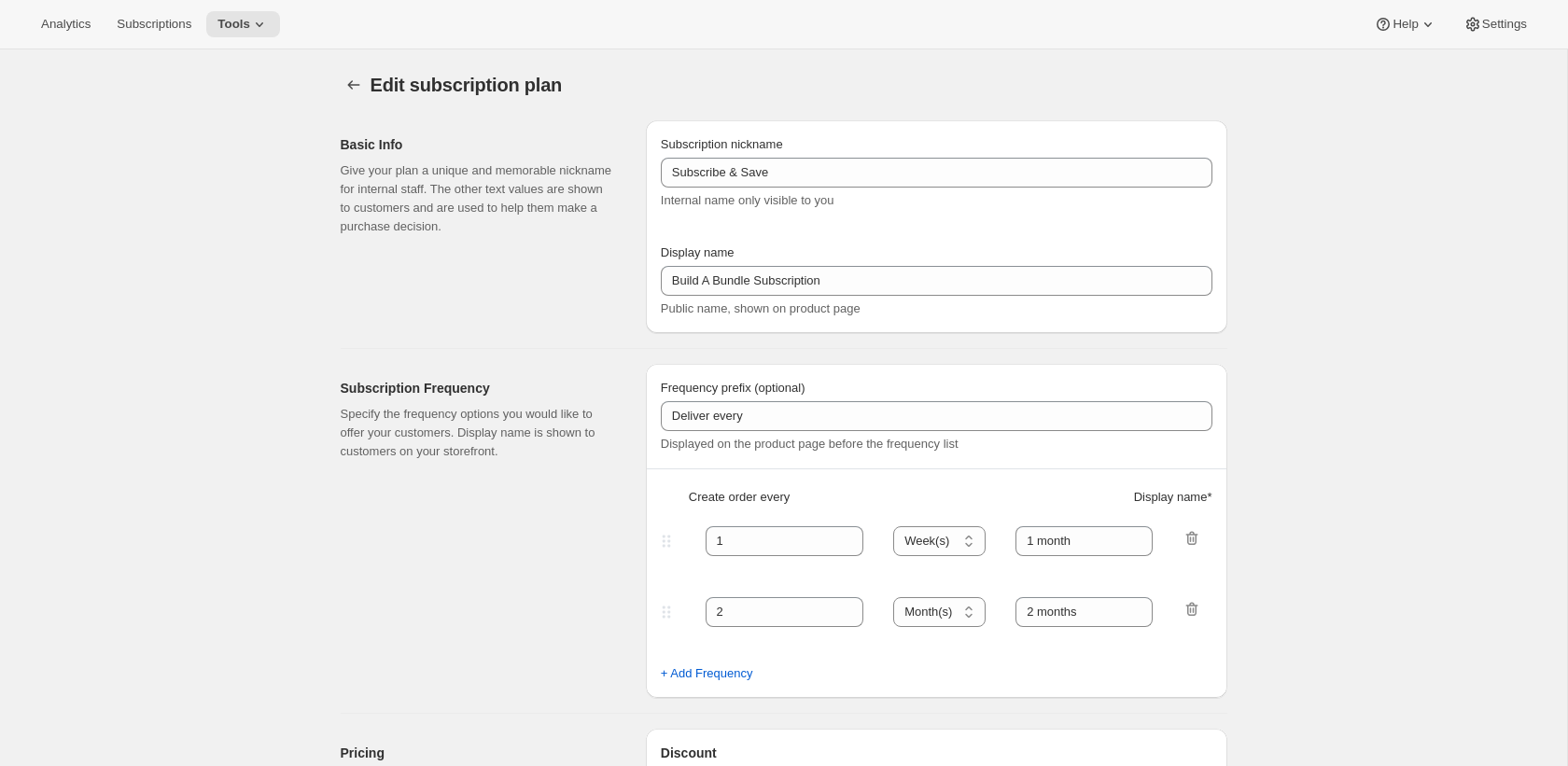 select on "MONTH" 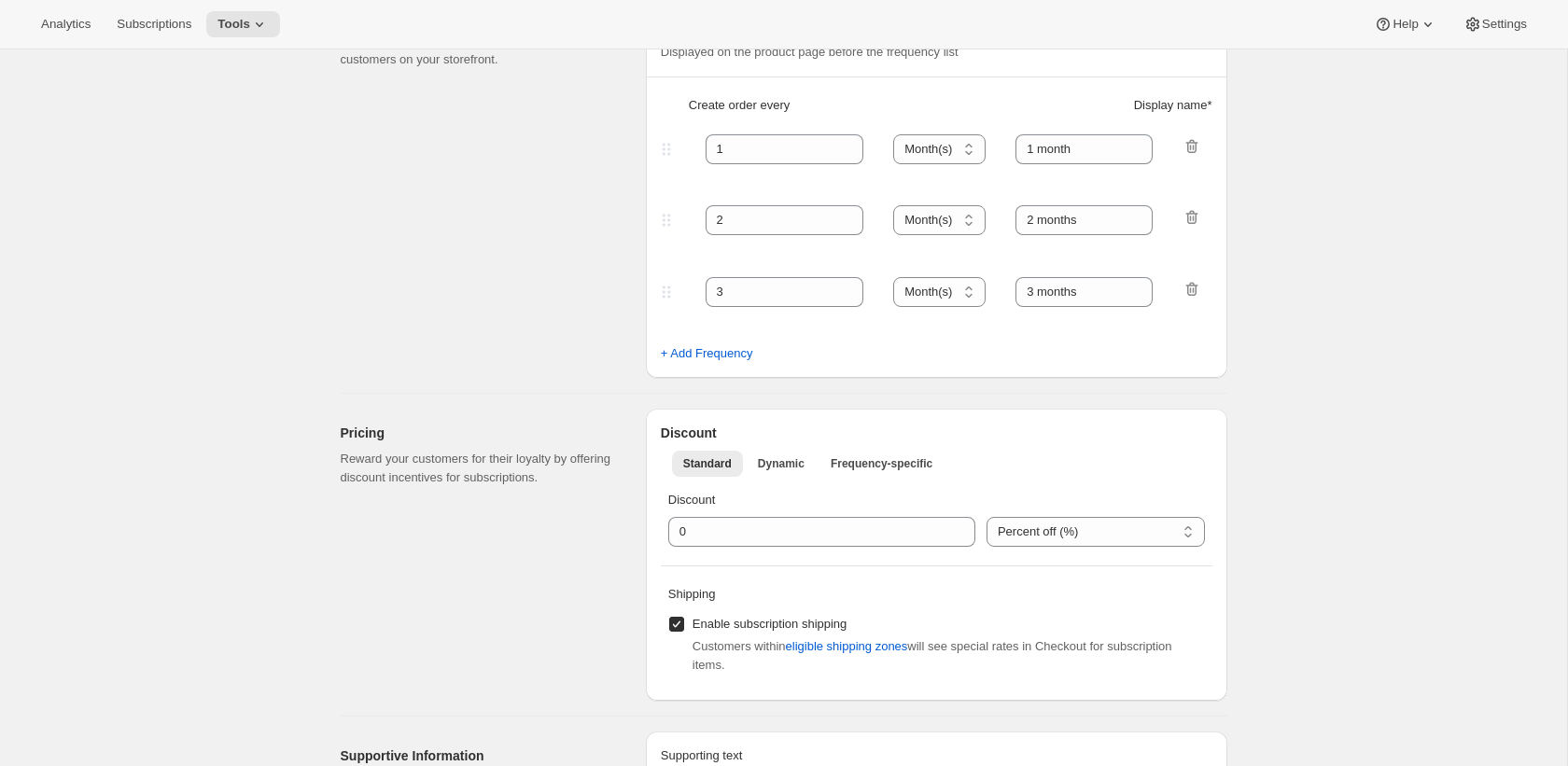 scroll, scrollTop: 393, scrollLeft: 0, axis: vertical 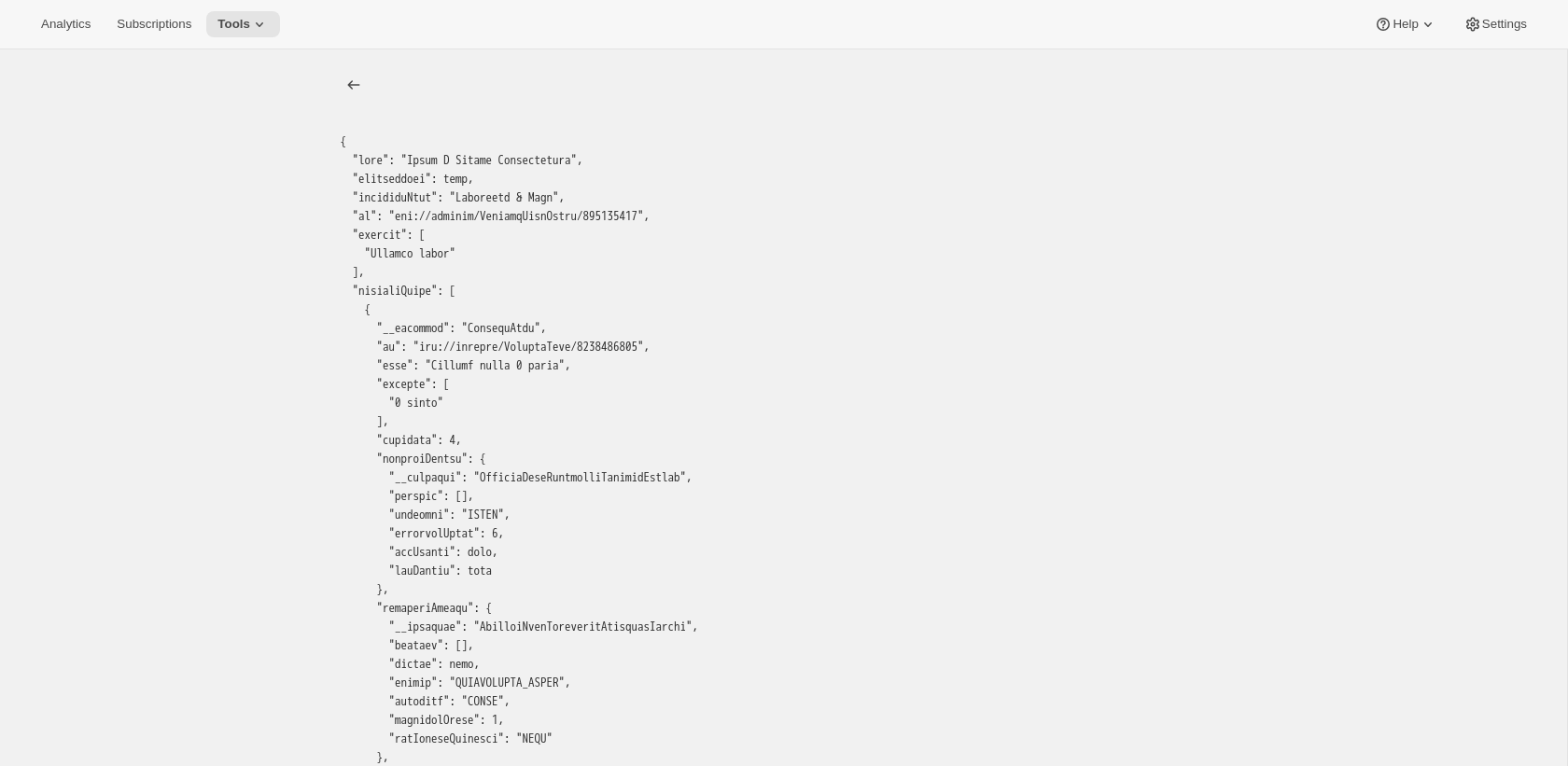 click at bounding box center [784, 3762] 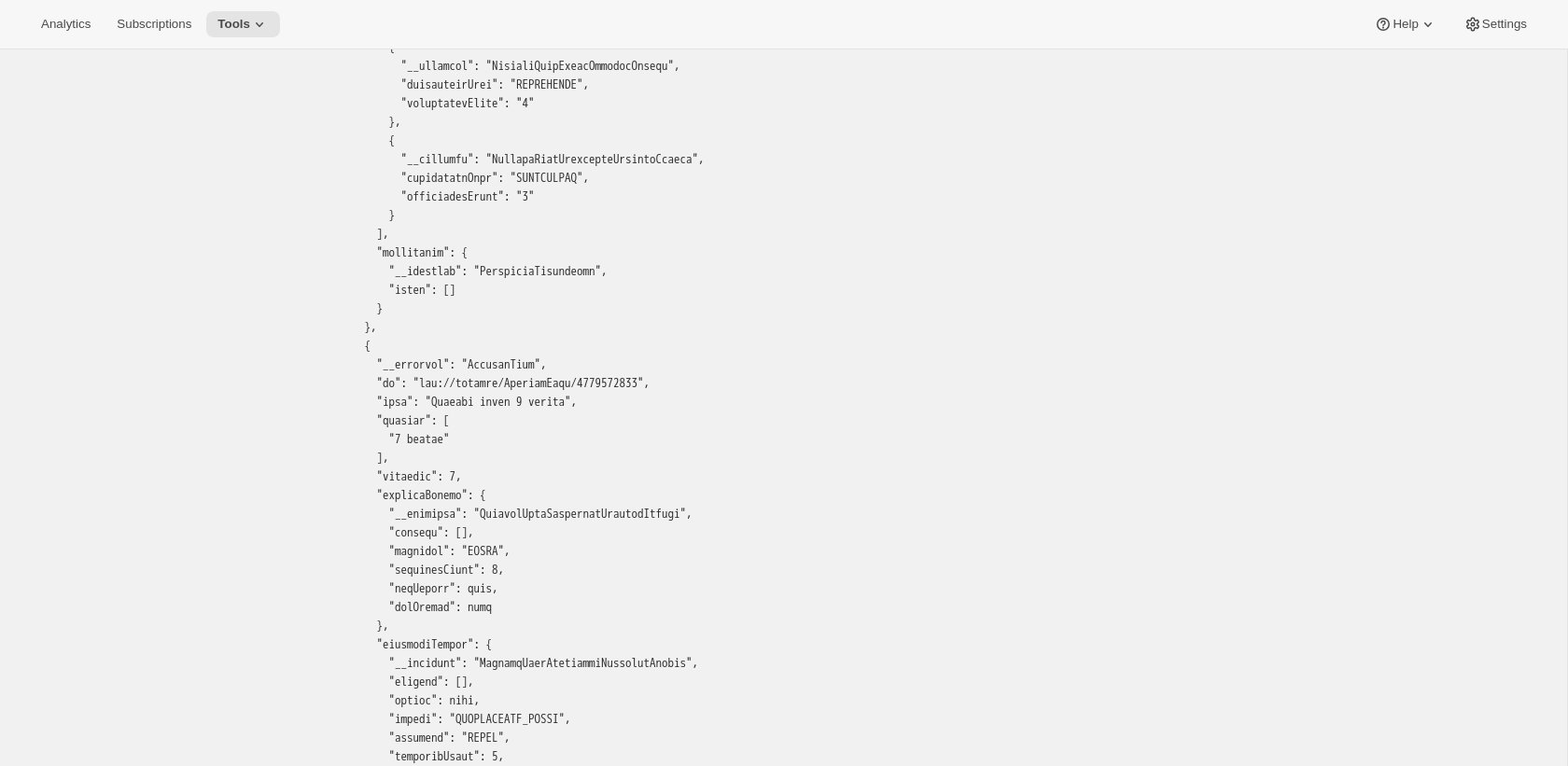 click at bounding box center [784, 2231] 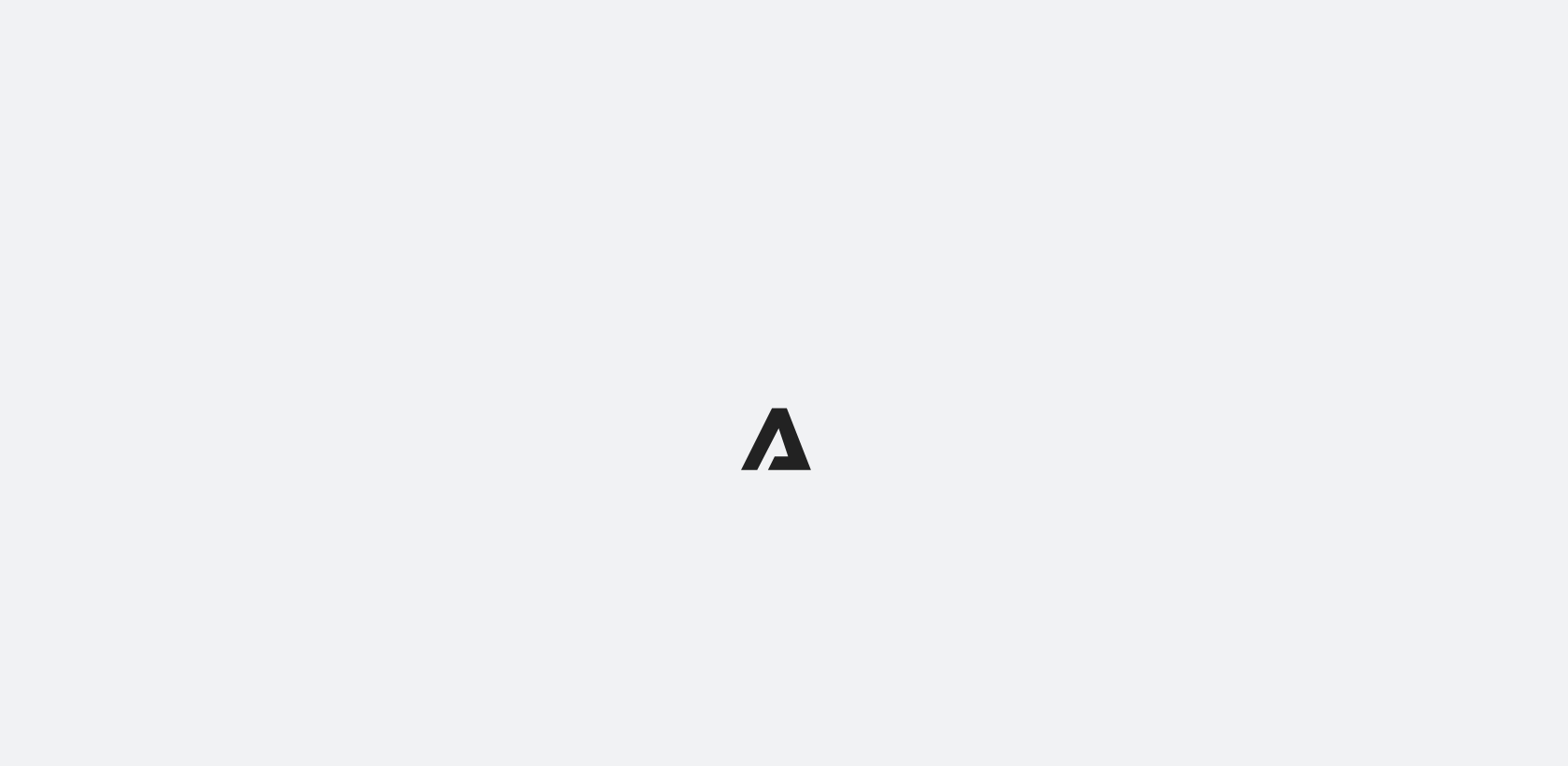 scroll, scrollTop: 0, scrollLeft: 0, axis: both 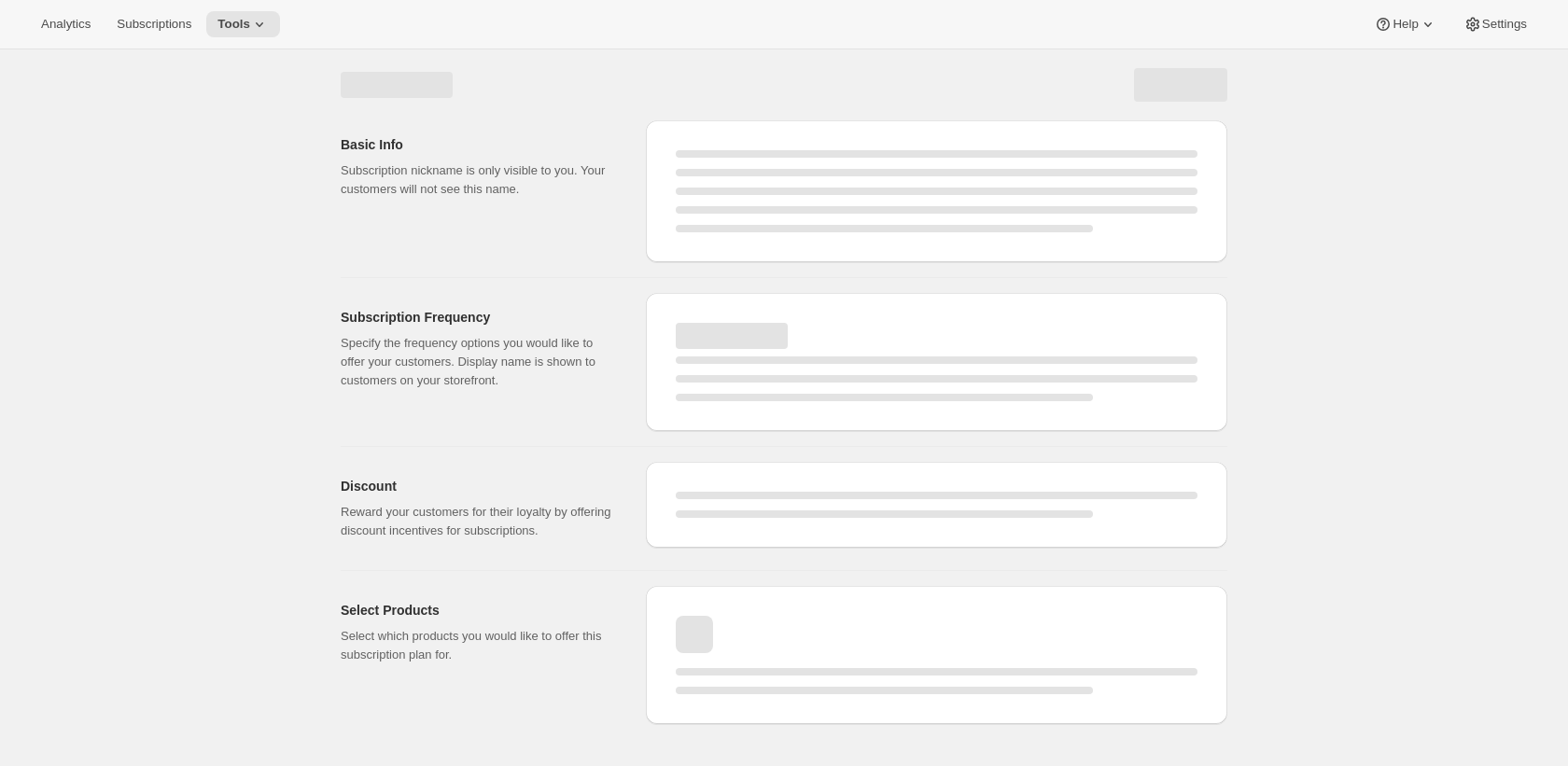 select on "WEEK" 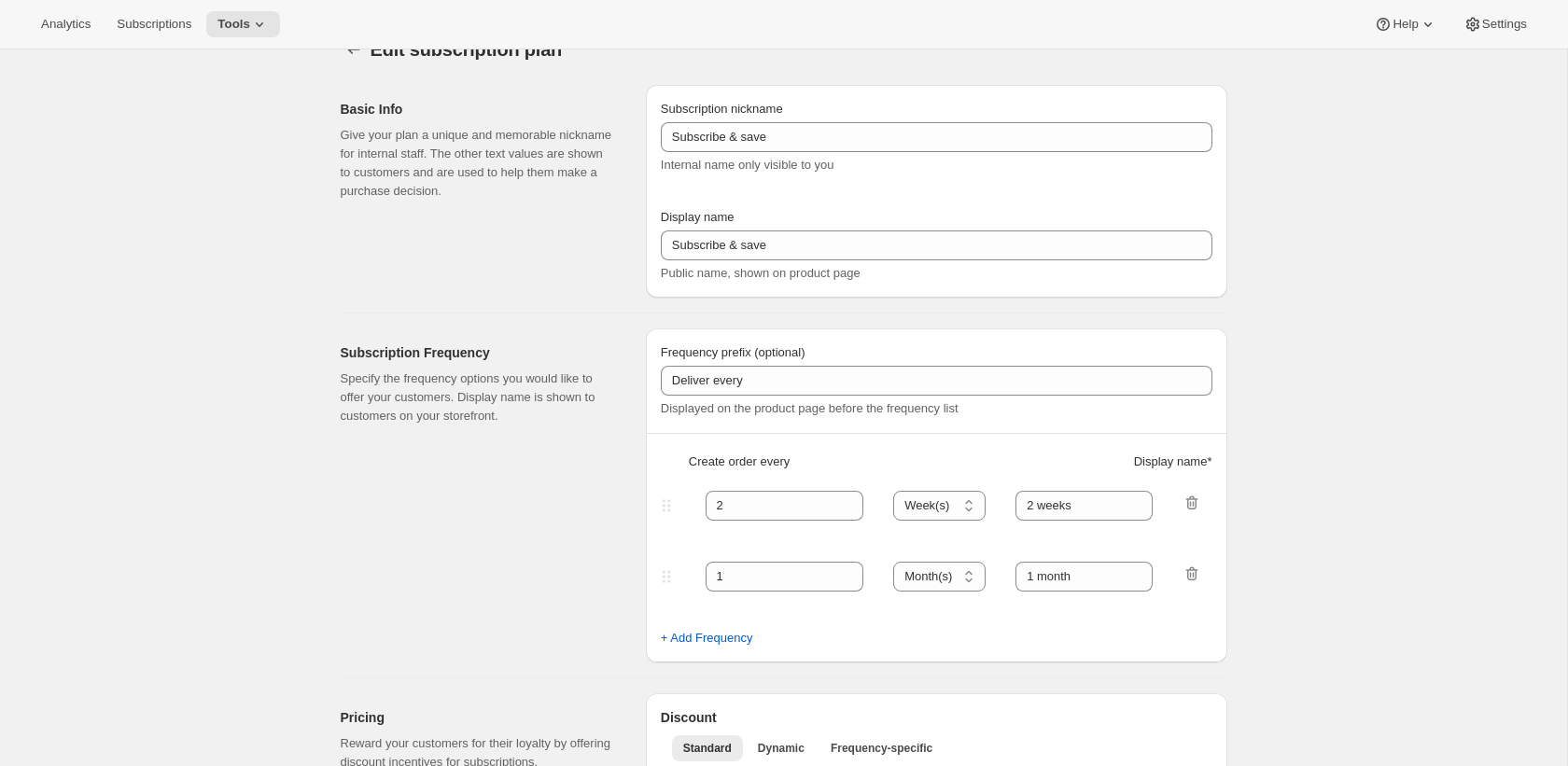 checkbox on "true" 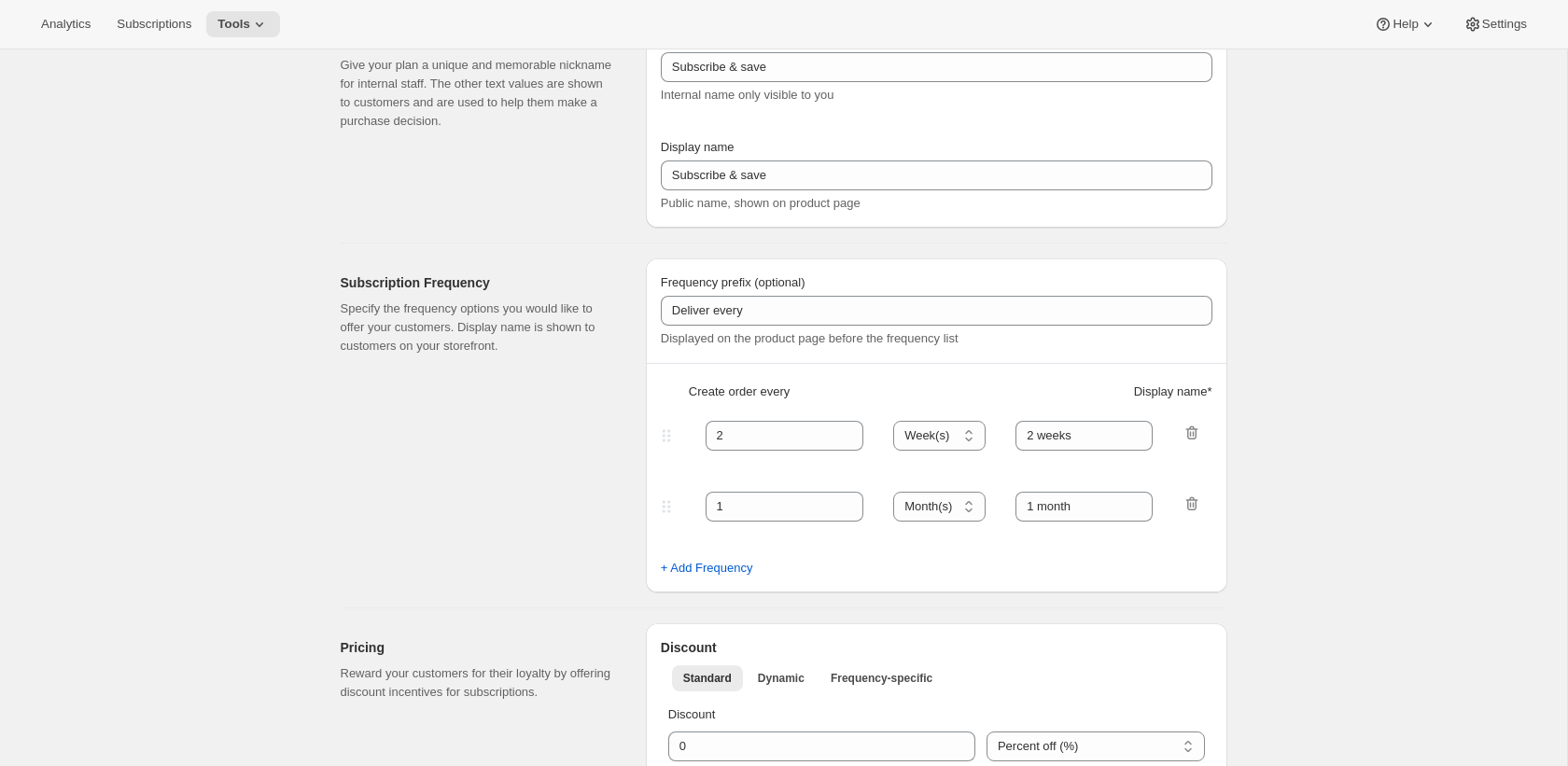 type on "Subscribe & Save" 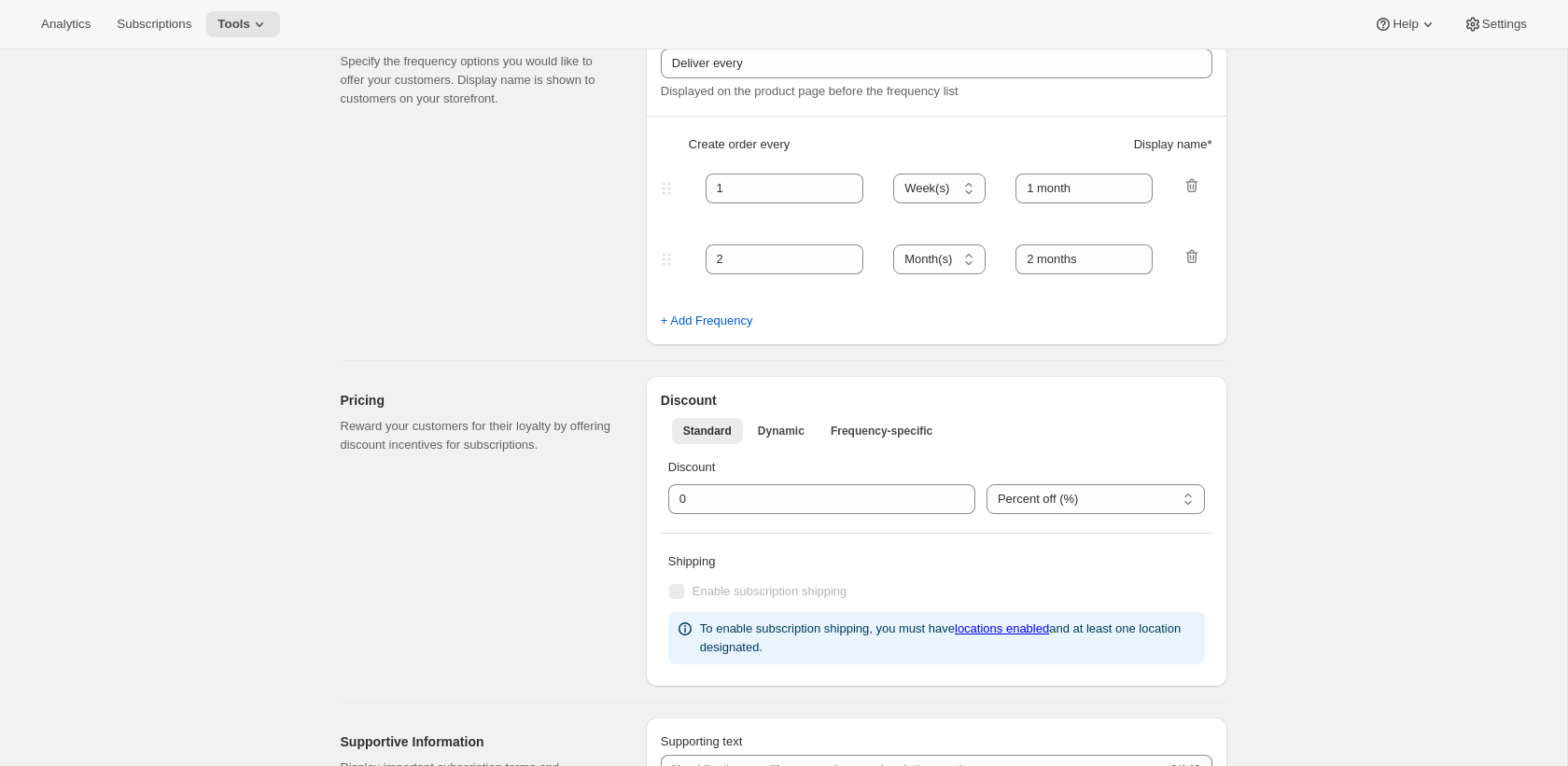 select on "MONTH" 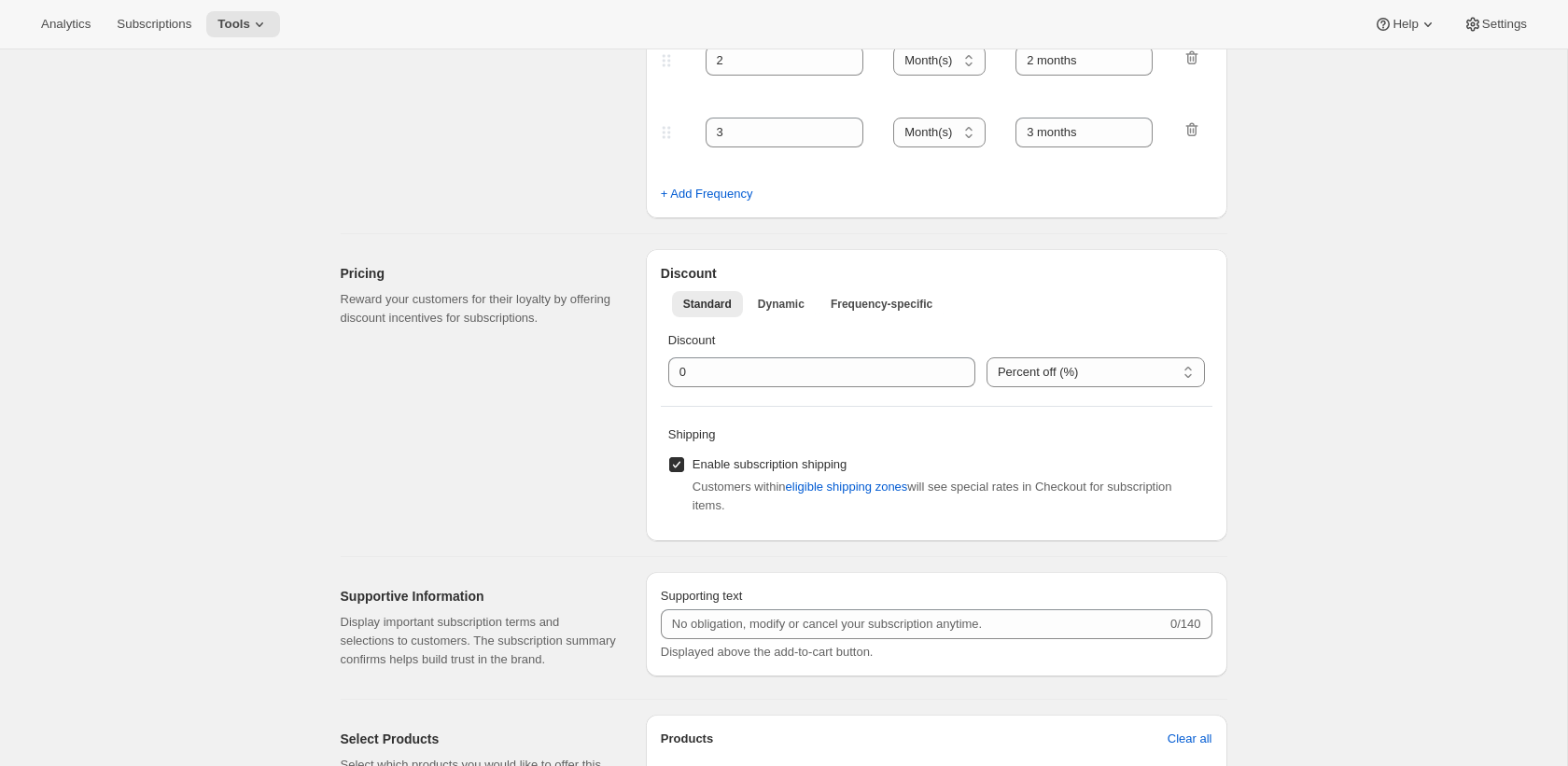 scroll, scrollTop: 554, scrollLeft: 0, axis: vertical 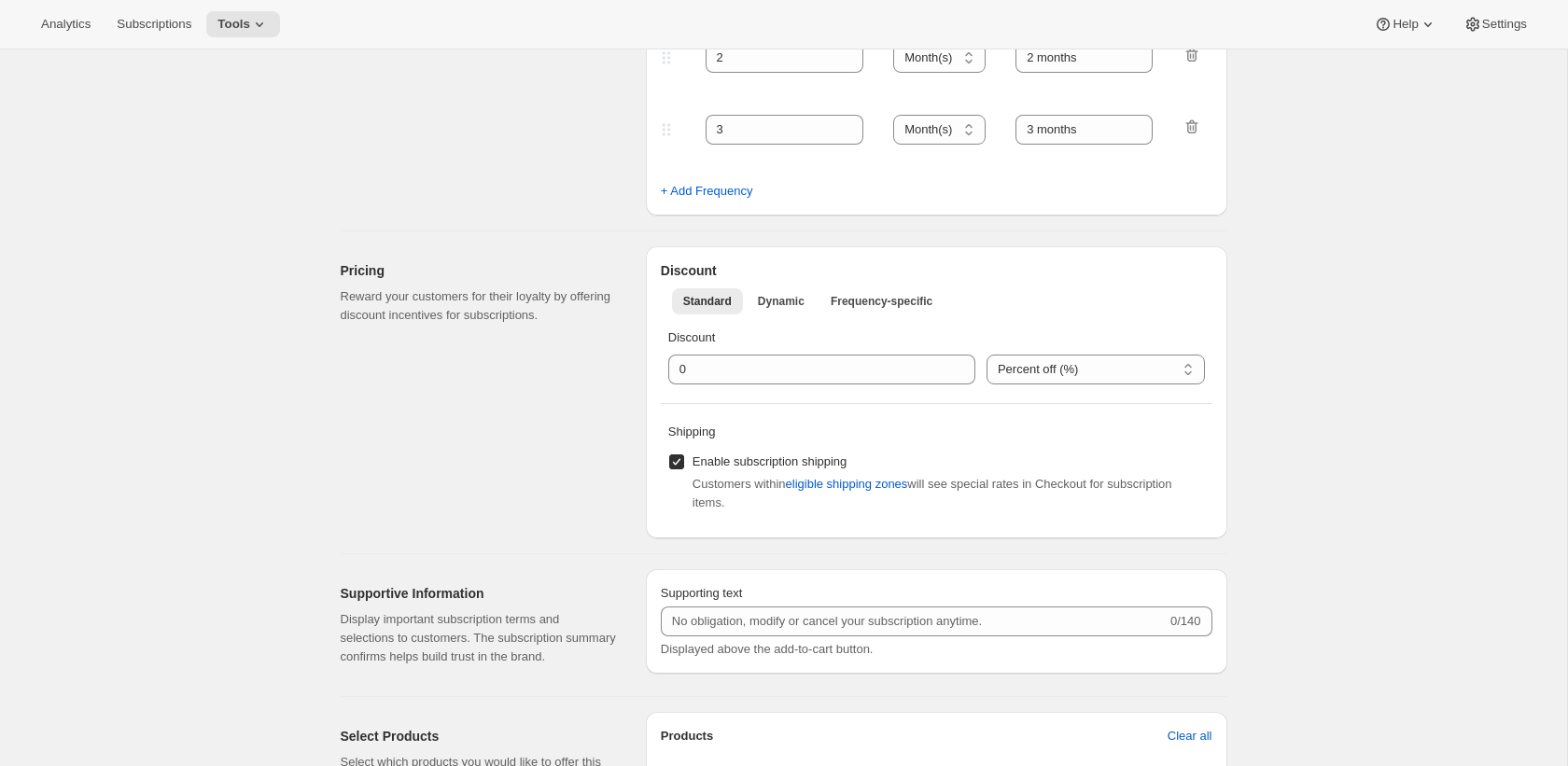 click on "Reward your customers for their loyalty by offering discount incentives for subscriptions." at bounding box center (478, 306) 